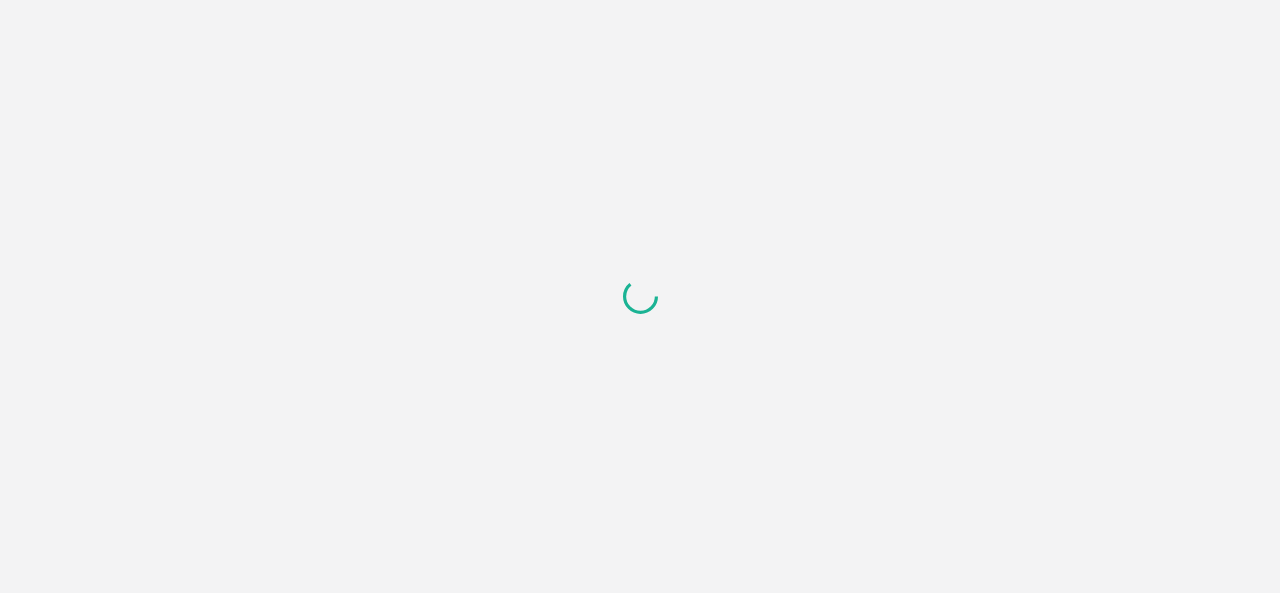 scroll, scrollTop: 0, scrollLeft: 0, axis: both 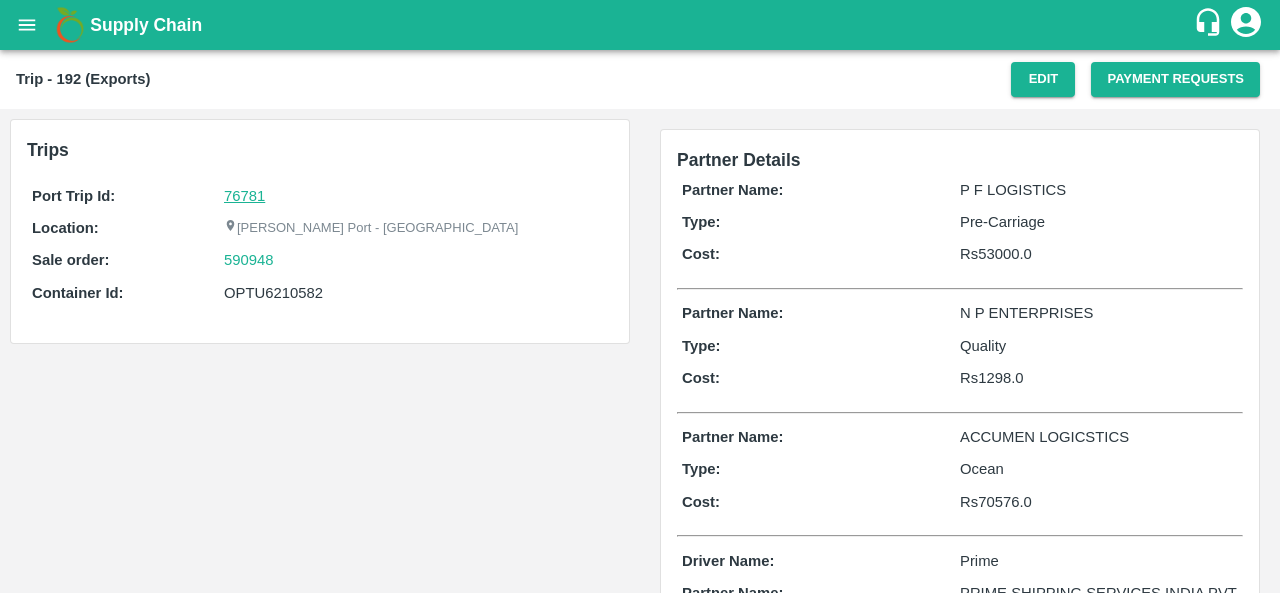 click on "Port Trip Id: 76781   Location: Jawaharlal Nehru Port - Nhava Sheva Sale order: 590948 Container Id: OPTU6210582" at bounding box center (320, 249) 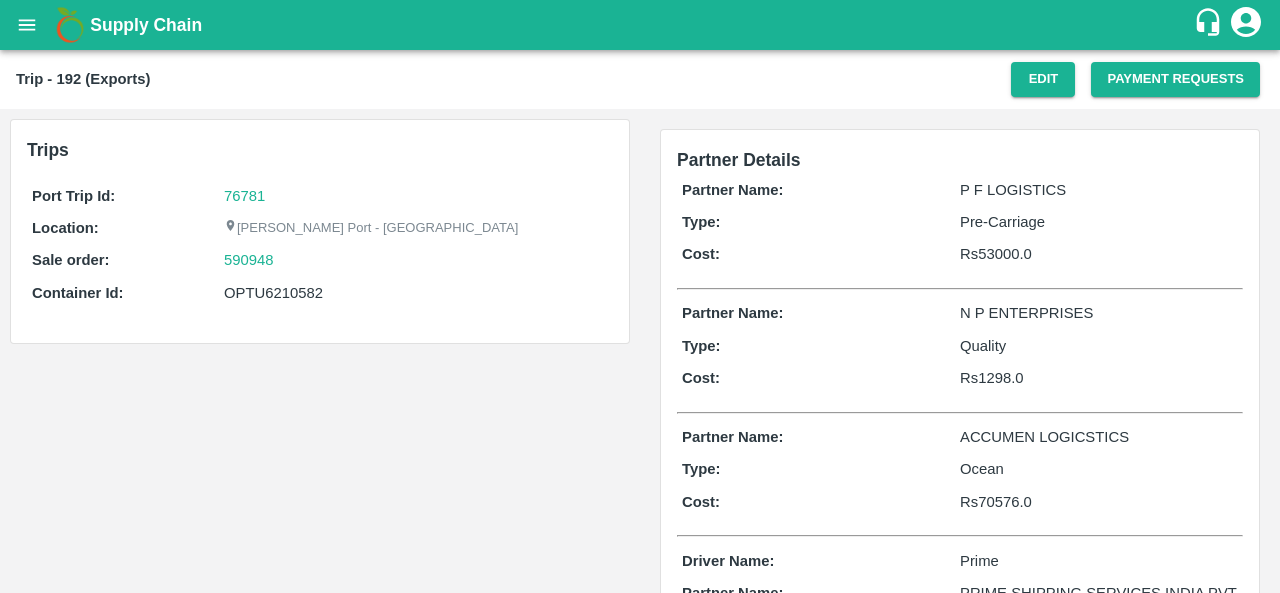 click on "590948" at bounding box center [416, 260] 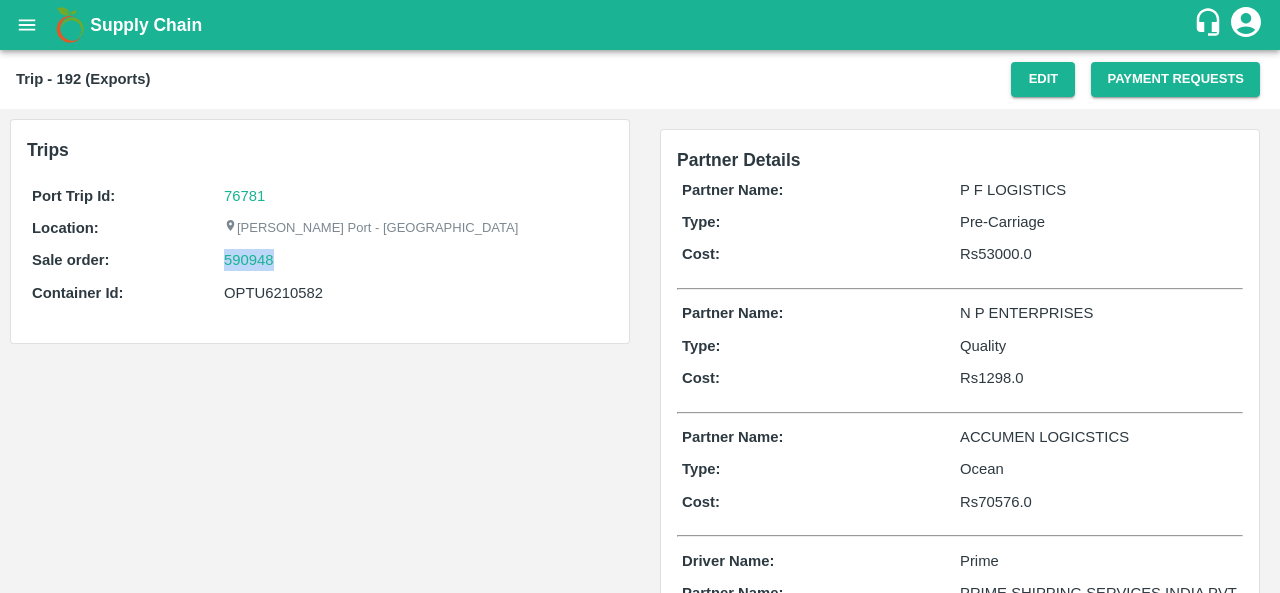 click on "590948" at bounding box center (416, 260) 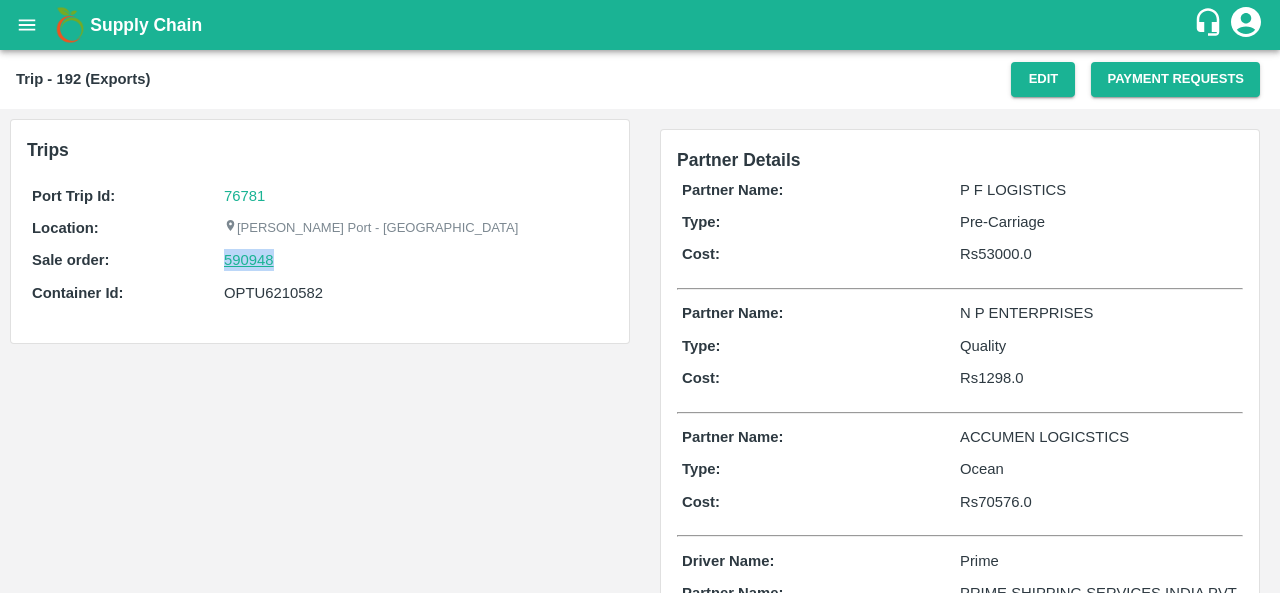 click on "590948" at bounding box center (249, 260) 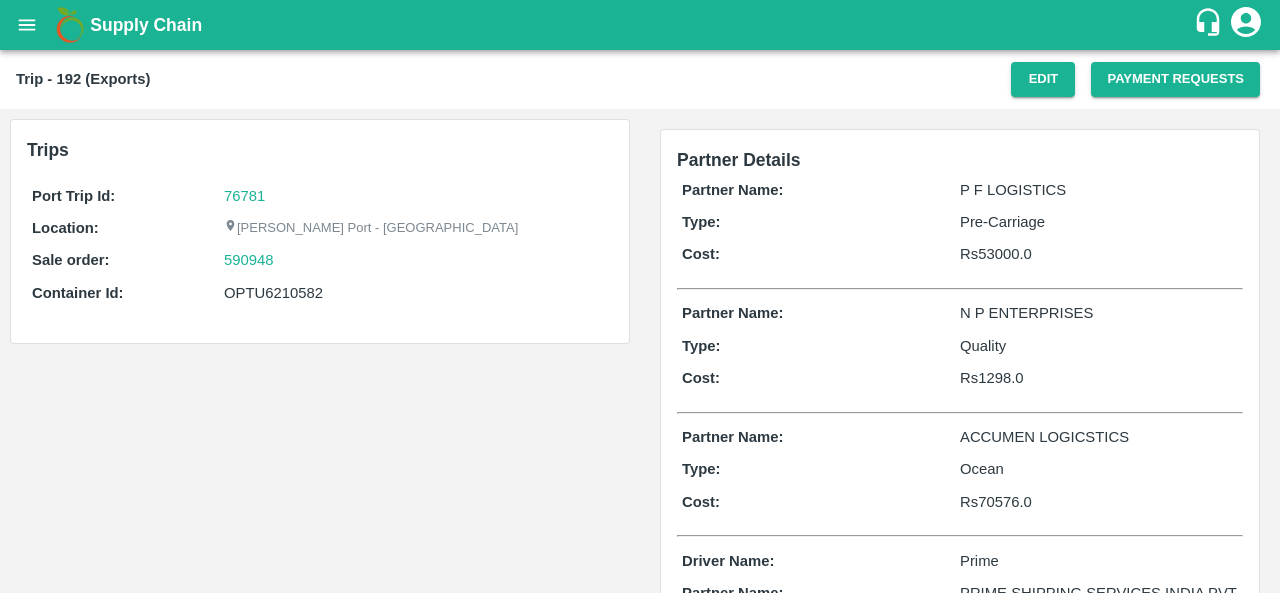 click on "OPTU6210582" at bounding box center (416, 293) 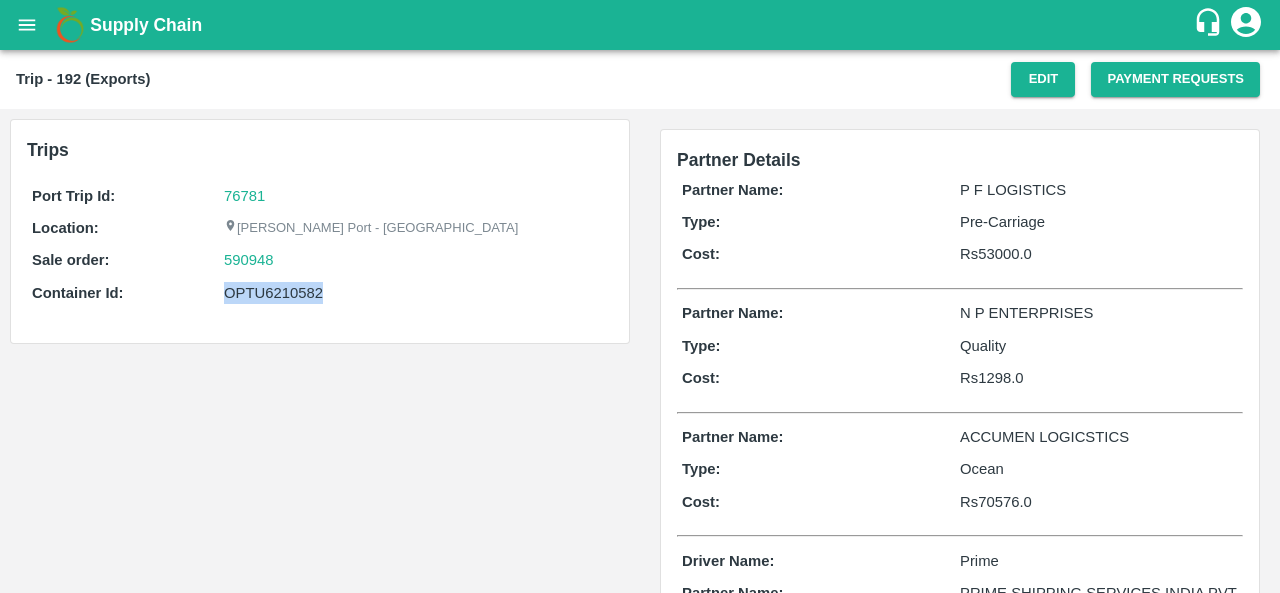 click on "OPTU6210582" at bounding box center [416, 293] 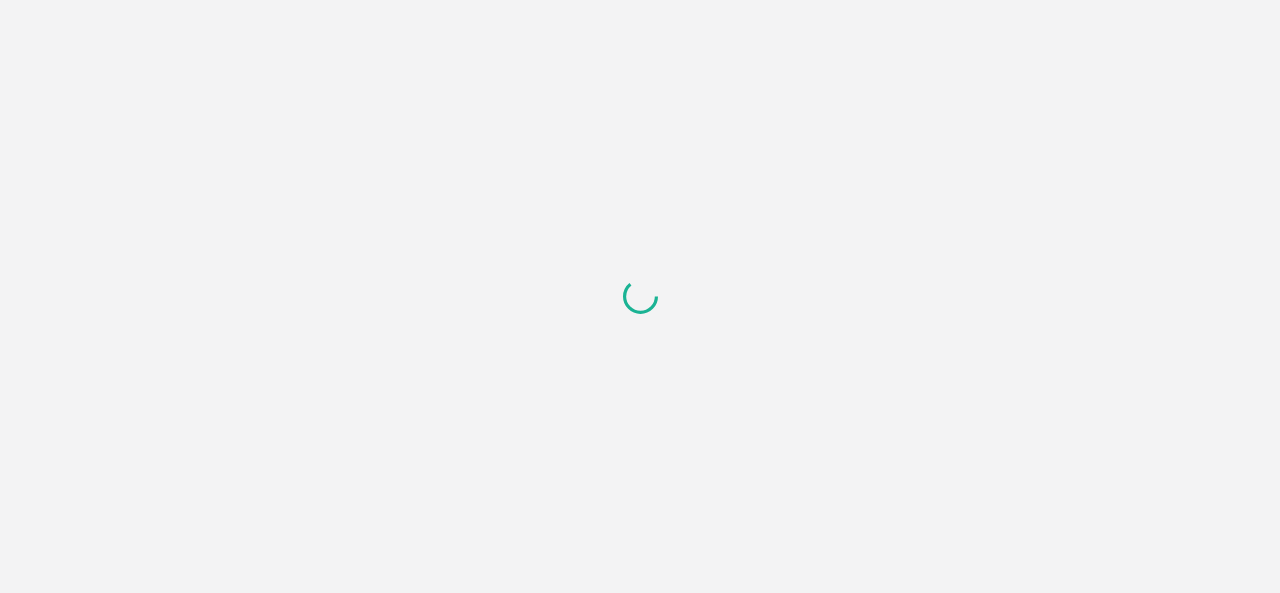 scroll, scrollTop: 0, scrollLeft: 0, axis: both 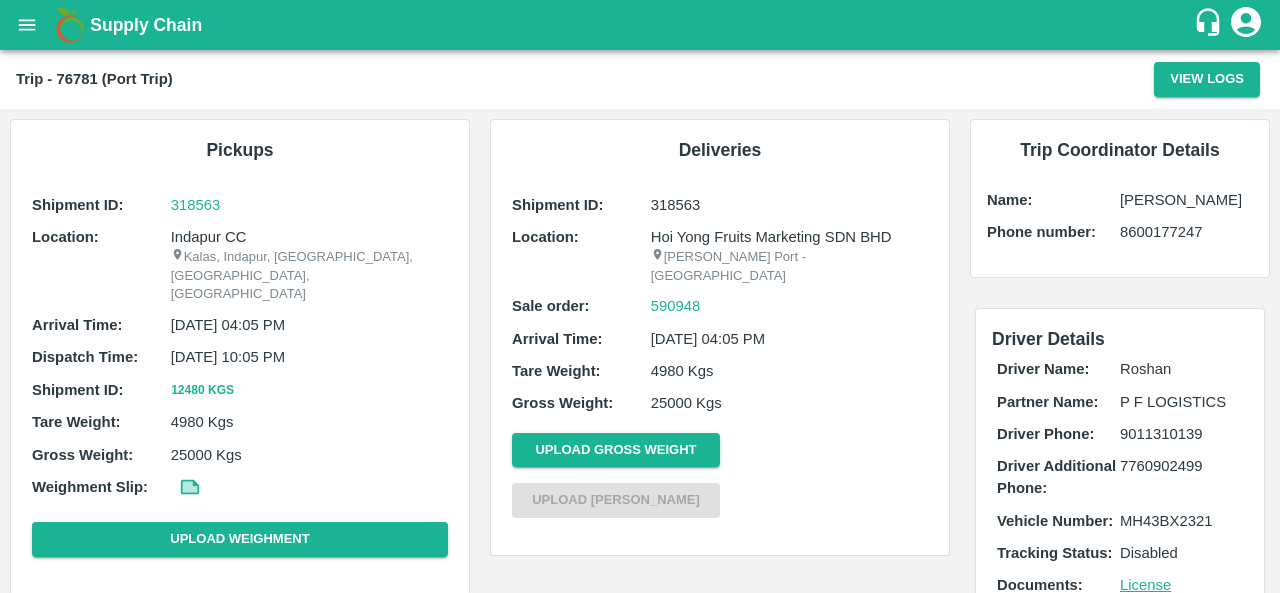 click on "Indapur CC" at bounding box center (309, 237) 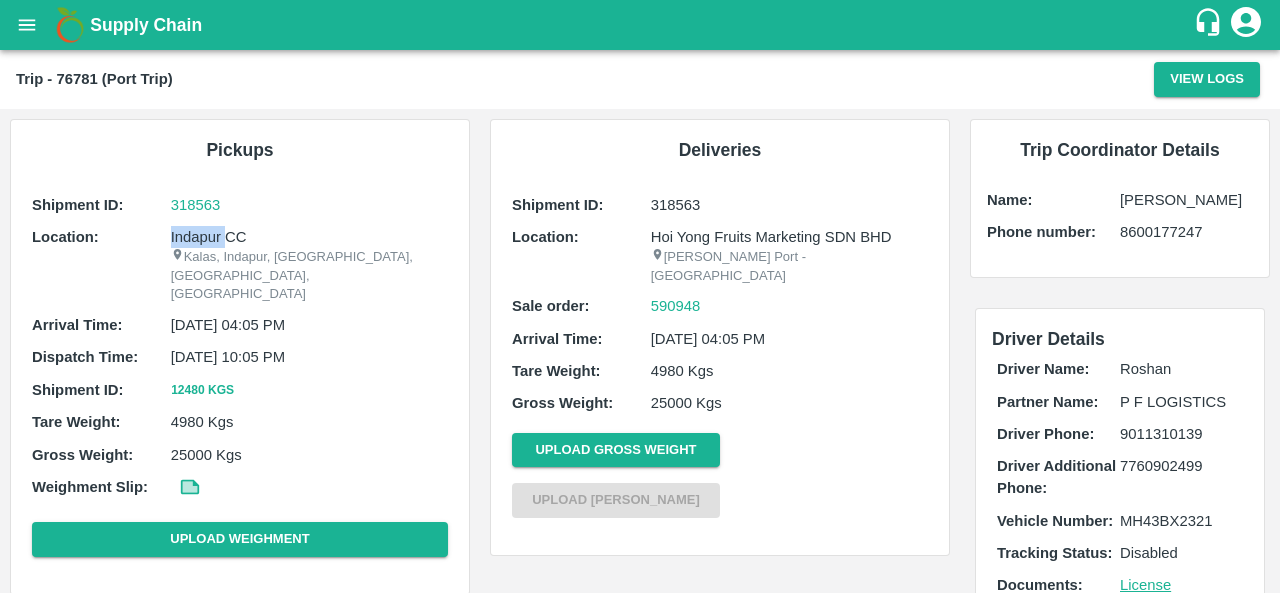 click on "Indapur CC" at bounding box center (309, 237) 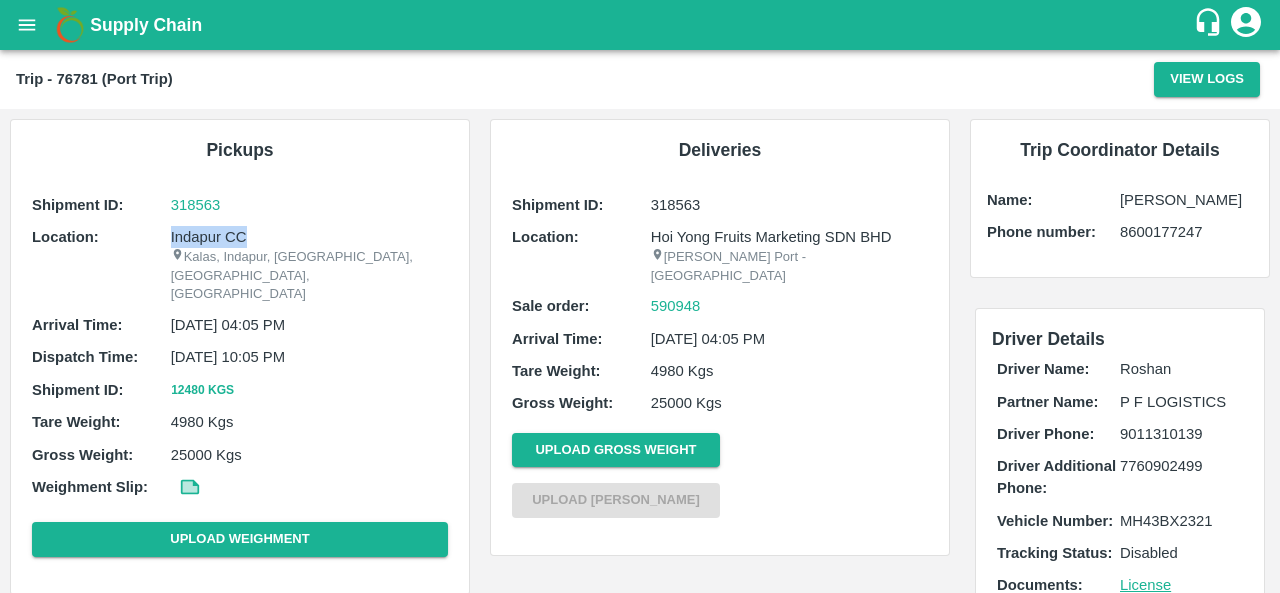 click on "Indapur CC" at bounding box center (309, 237) 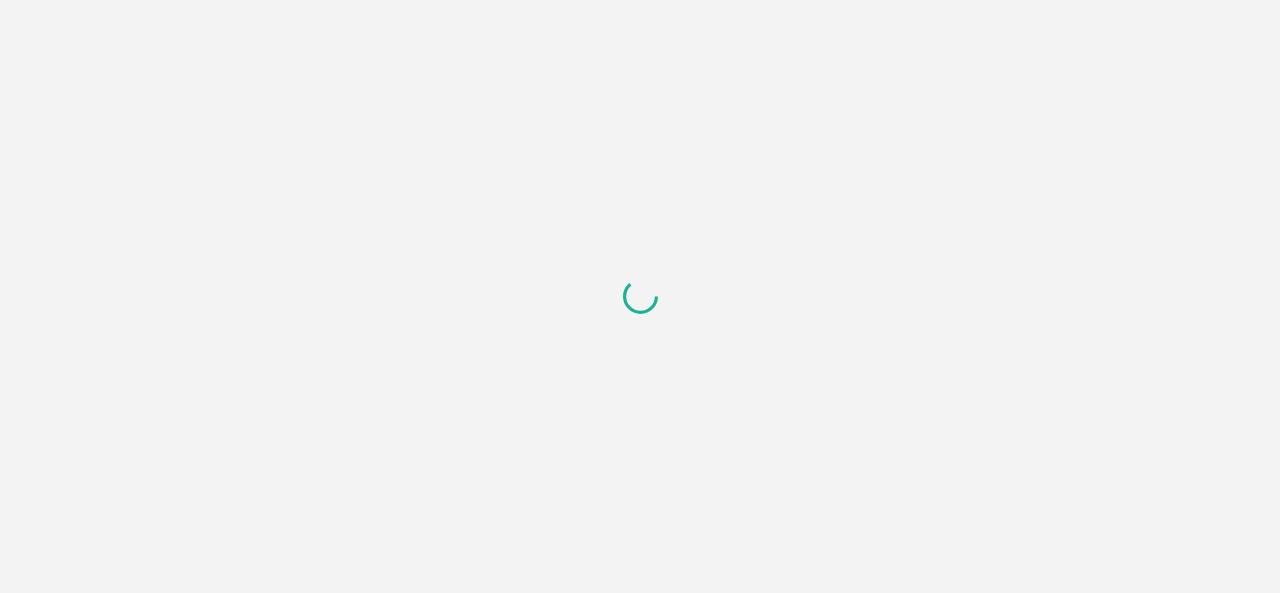 scroll, scrollTop: 0, scrollLeft: 0, axis: both 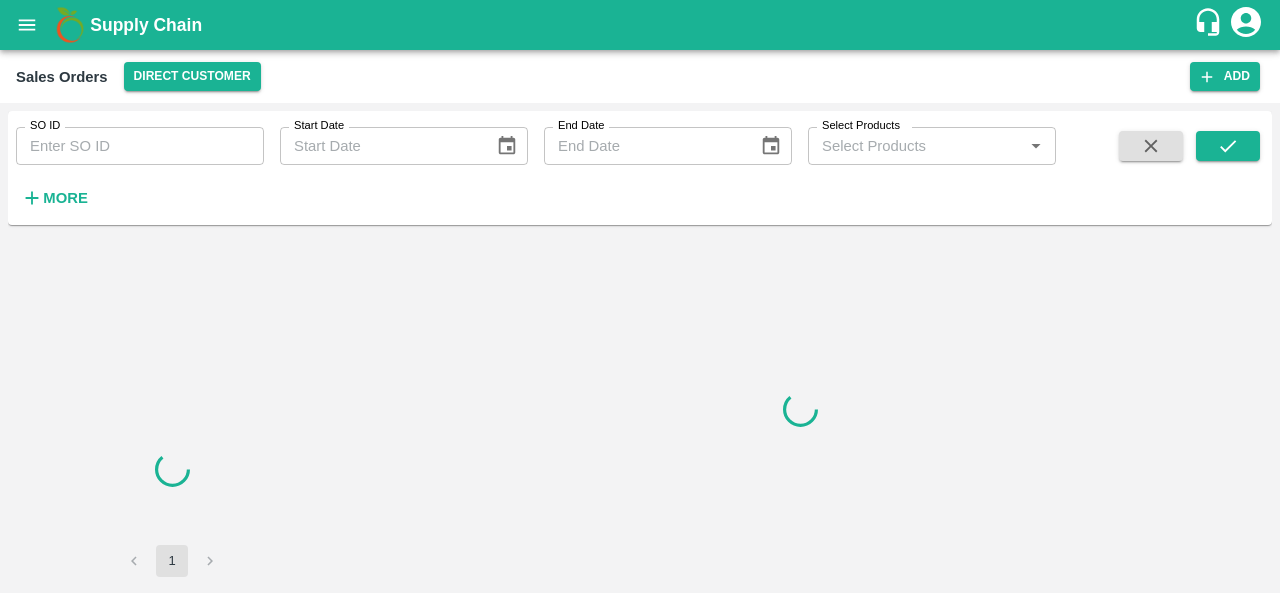 click on "SO ID" at bounding box center (140, 146) 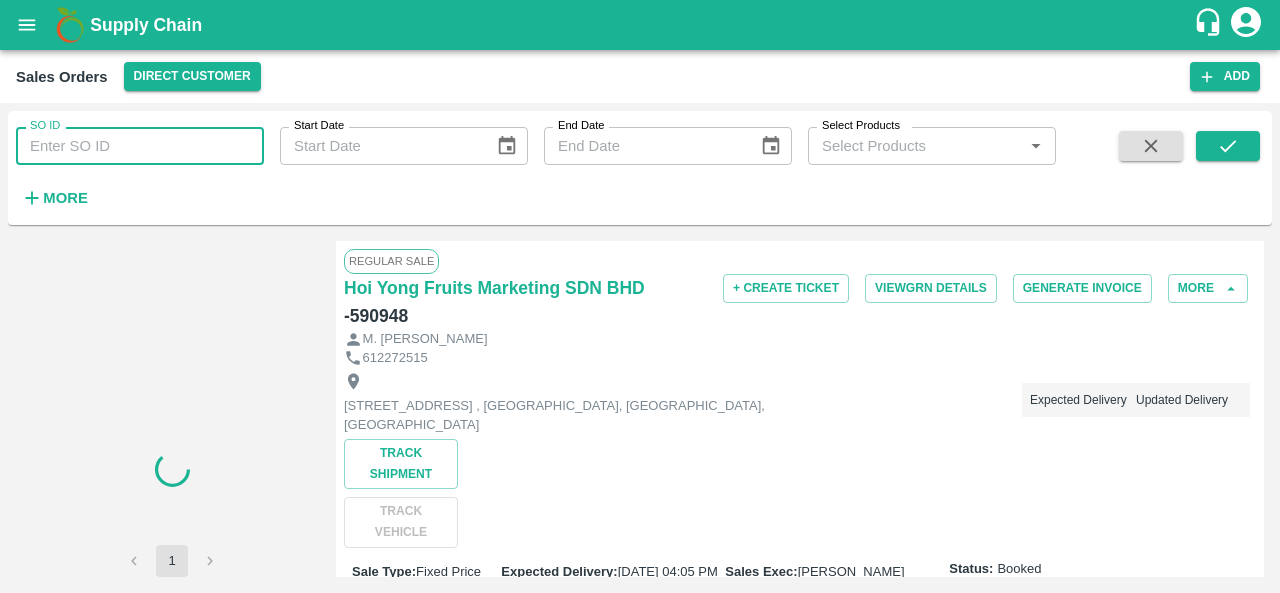click on "SO ID" at bounding box center [140, 146] 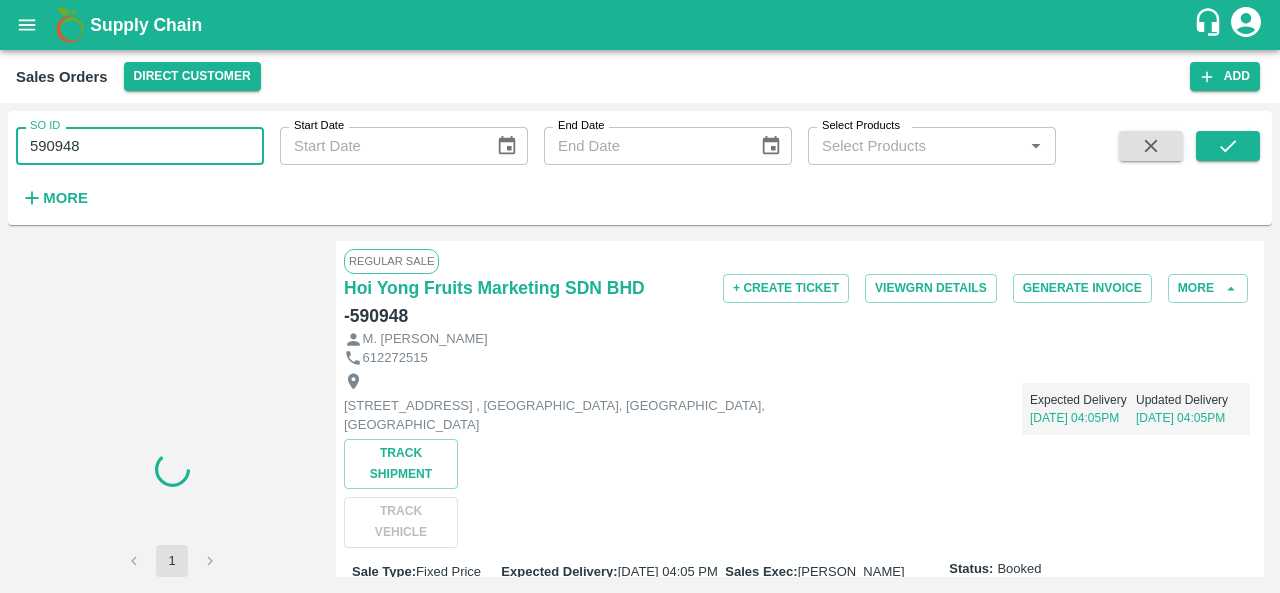 click on "590948" at bounding box center (140, 146) 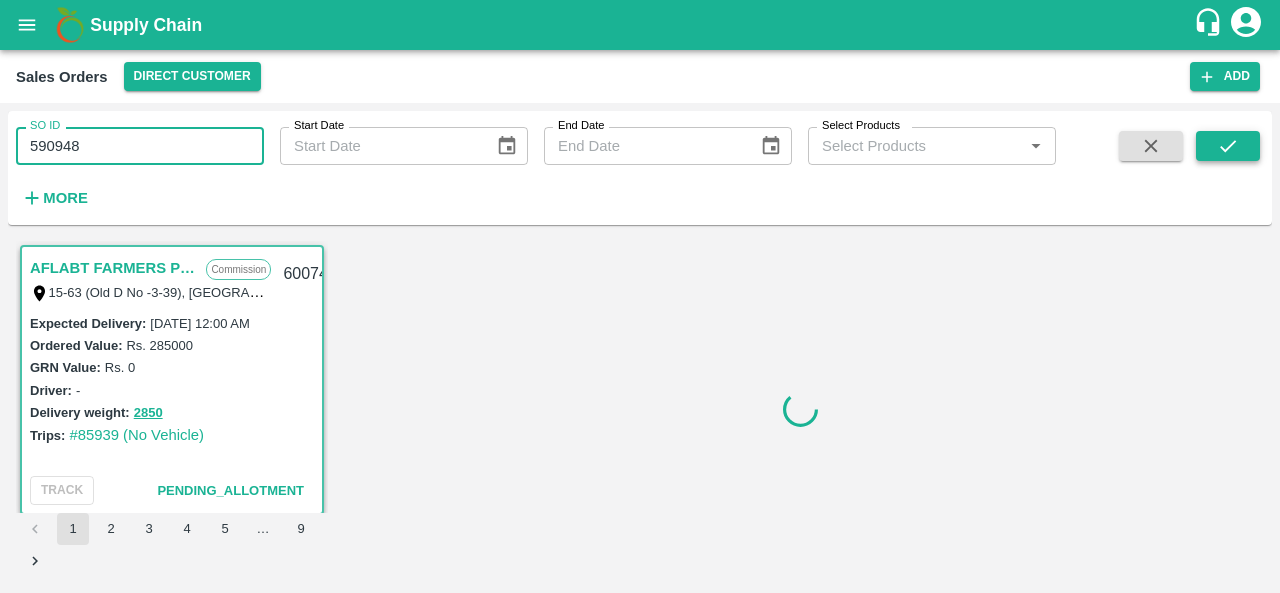 type on "590948" 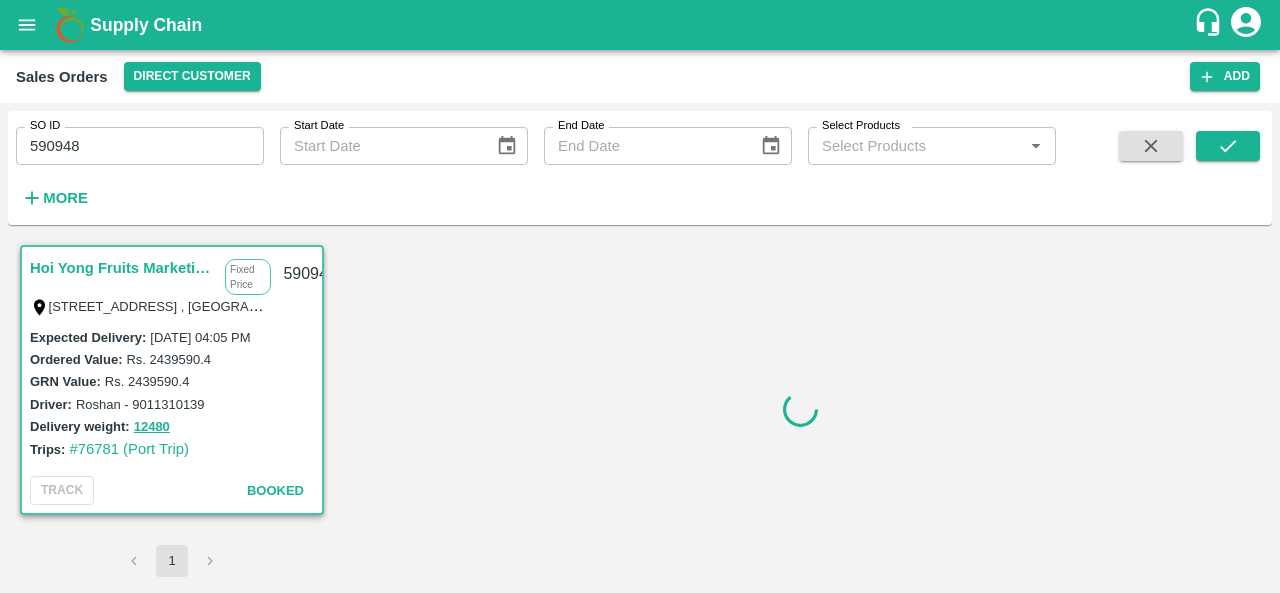 type 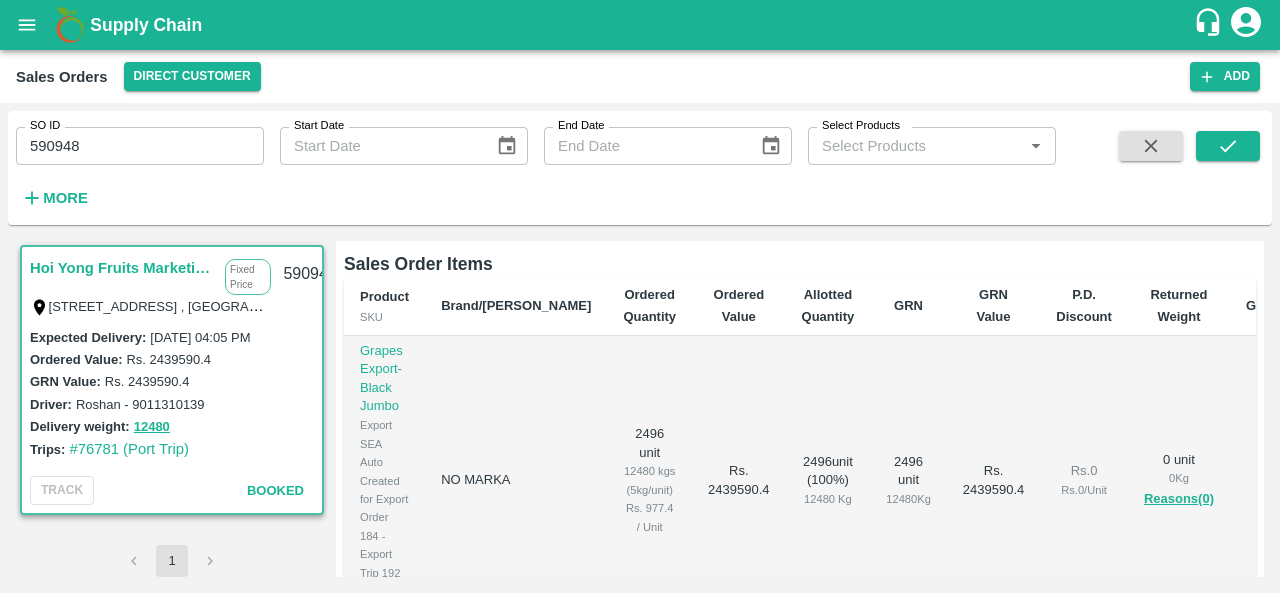 scroll, scrollTop: 466, scrollLeft: 0, axis: vertical 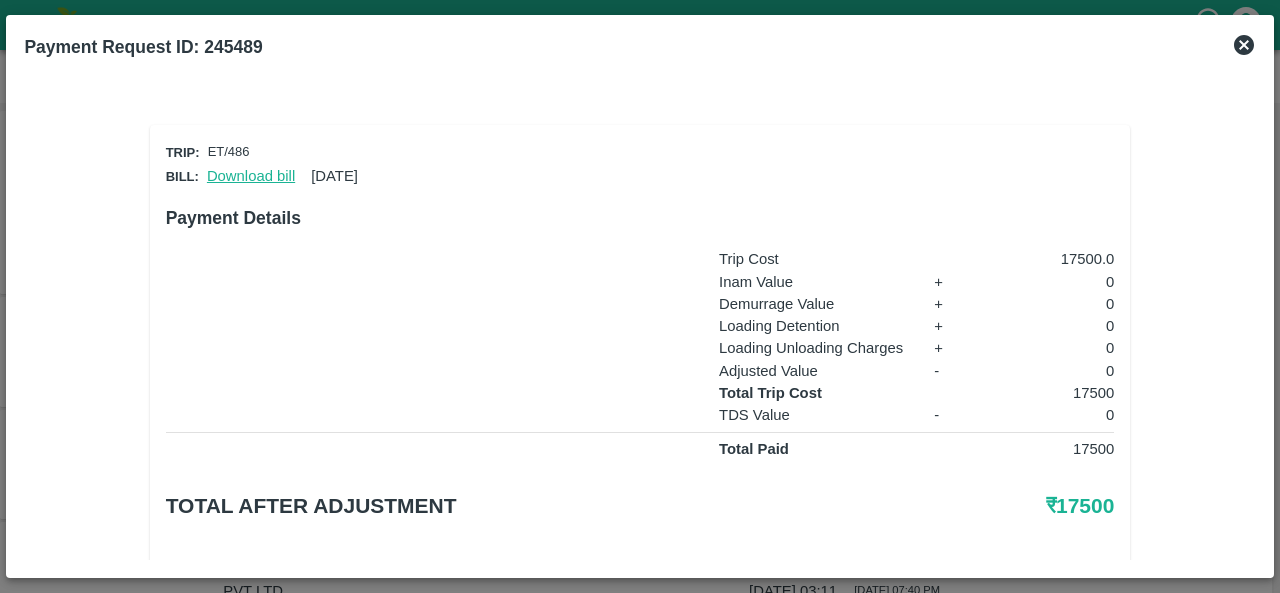 click on "Download bill" at bounding box center (251, 176) 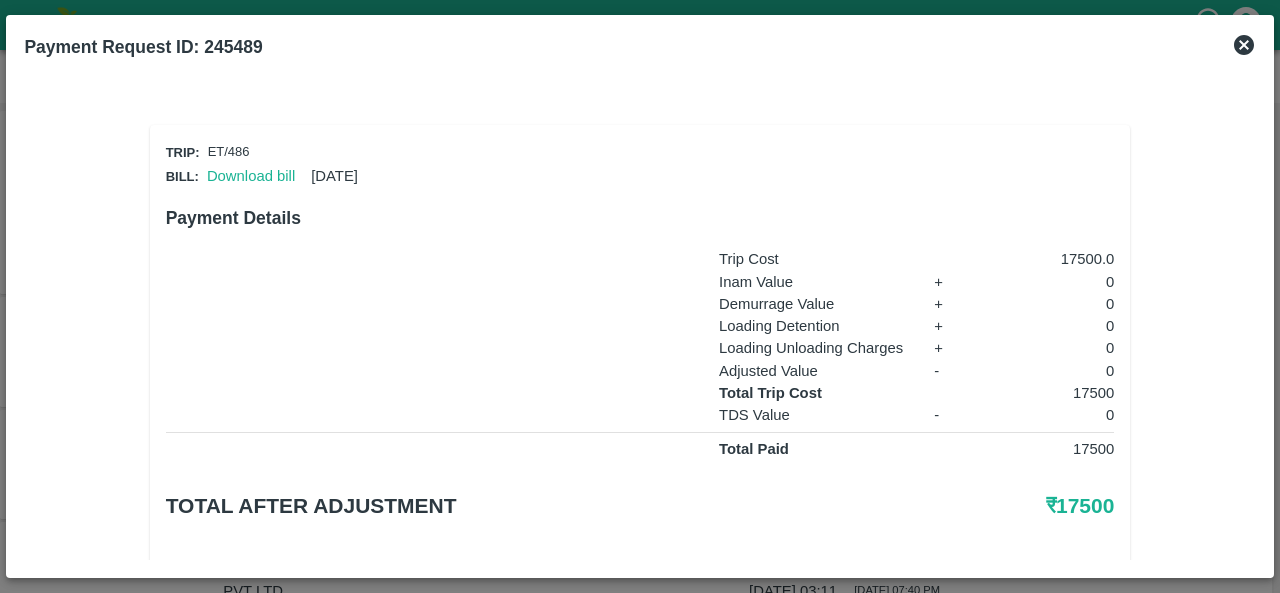 click on "Inam Value + 0" at bounding box center (640, 282) 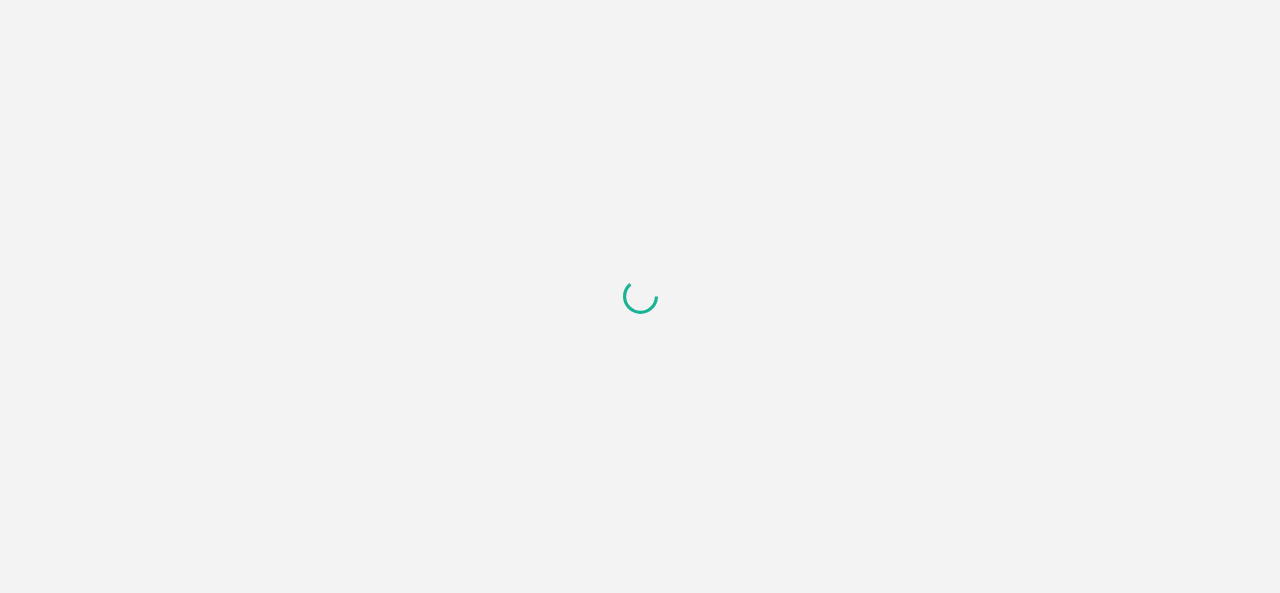 scroll, scrollTop: 0, scrollLeft: 0, axis: both 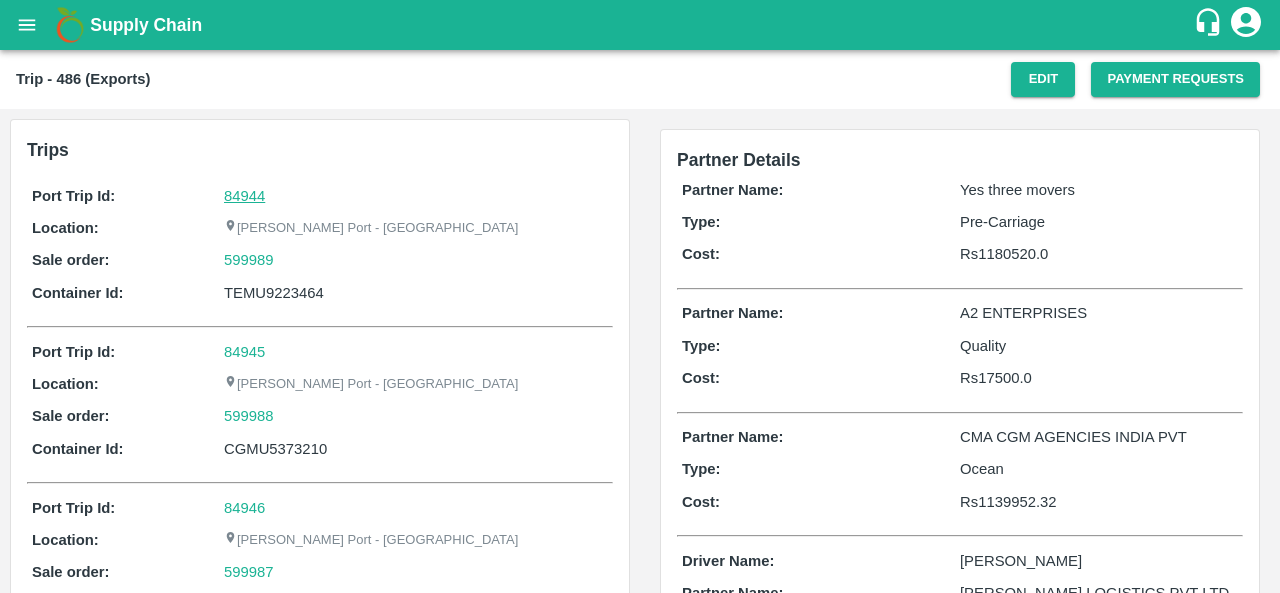 click on "84944" at bounding box center (244, 196) 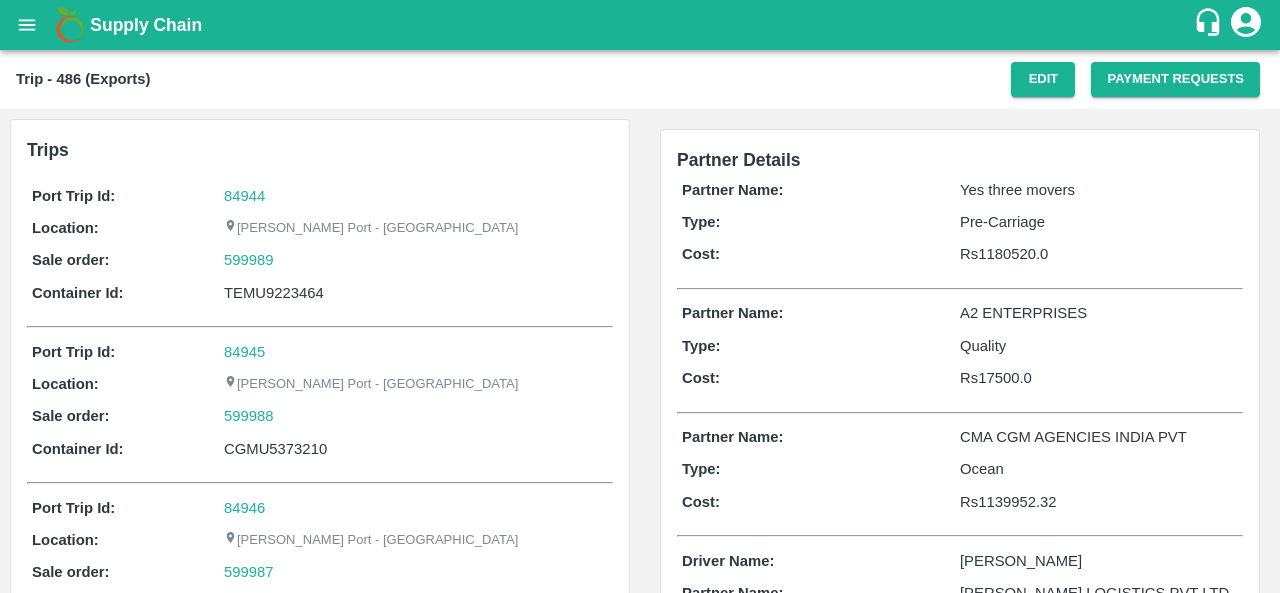 click on "599989" at bounding box center [416, 260] 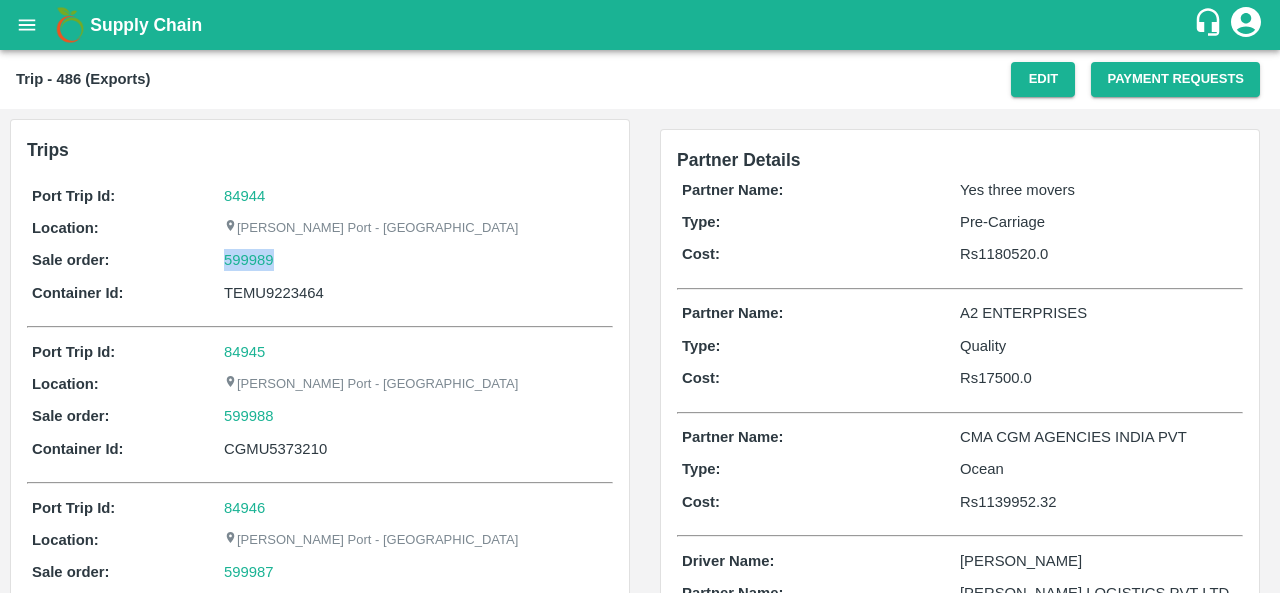 click on "599989" at bounding box center (416, 260) 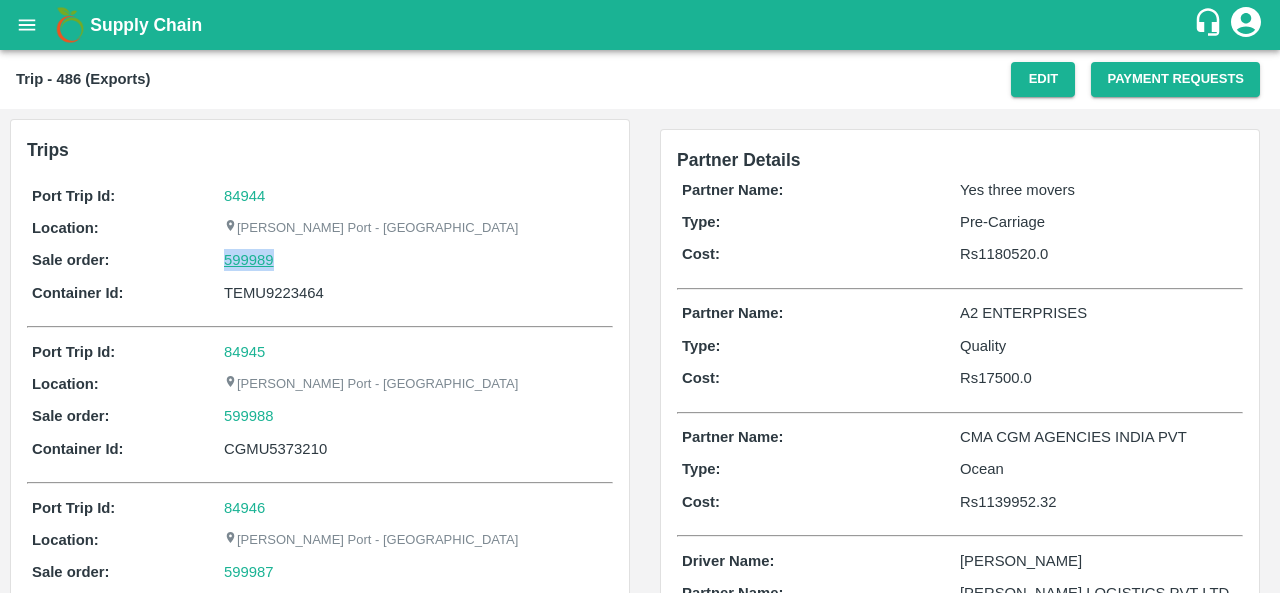 click on "599989" at bounding box center (249, 260) 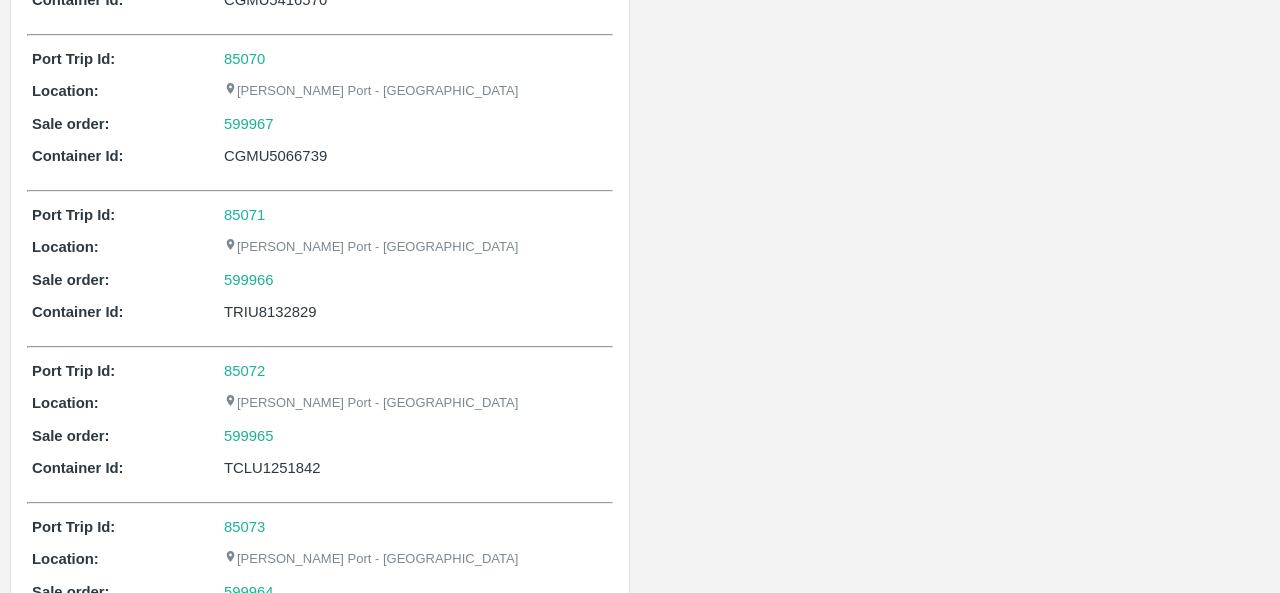 scroll, scrollTop: 3953, scrollLeft: 0, axis: vertical 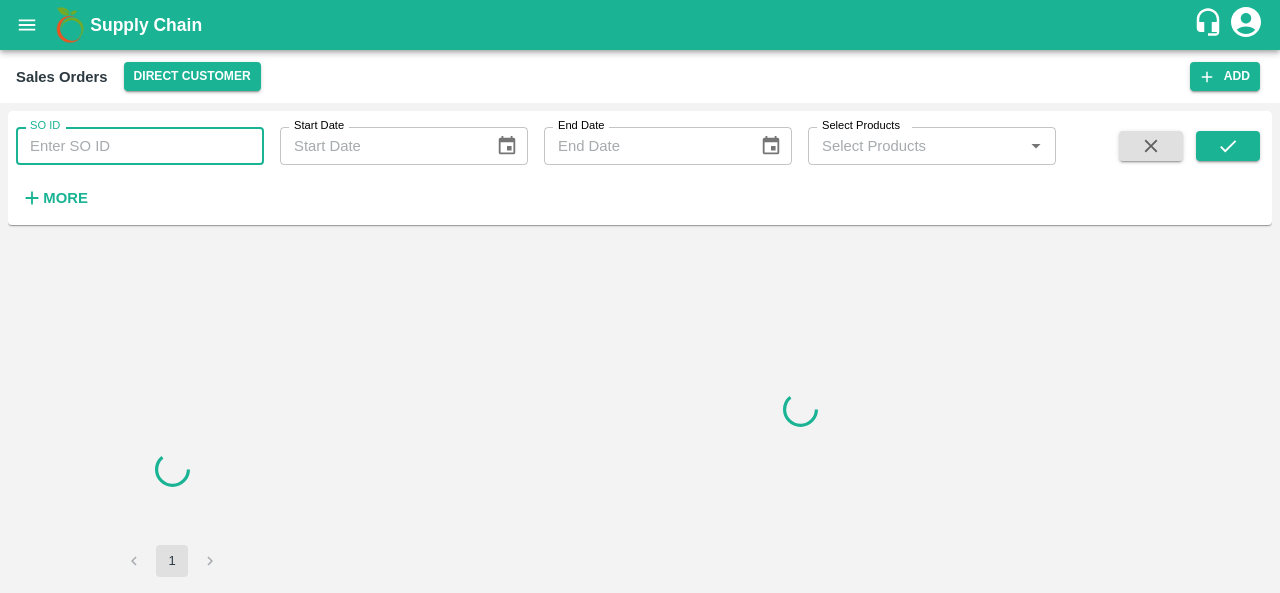 click on "SO ID" at bounding box center [140, 146] 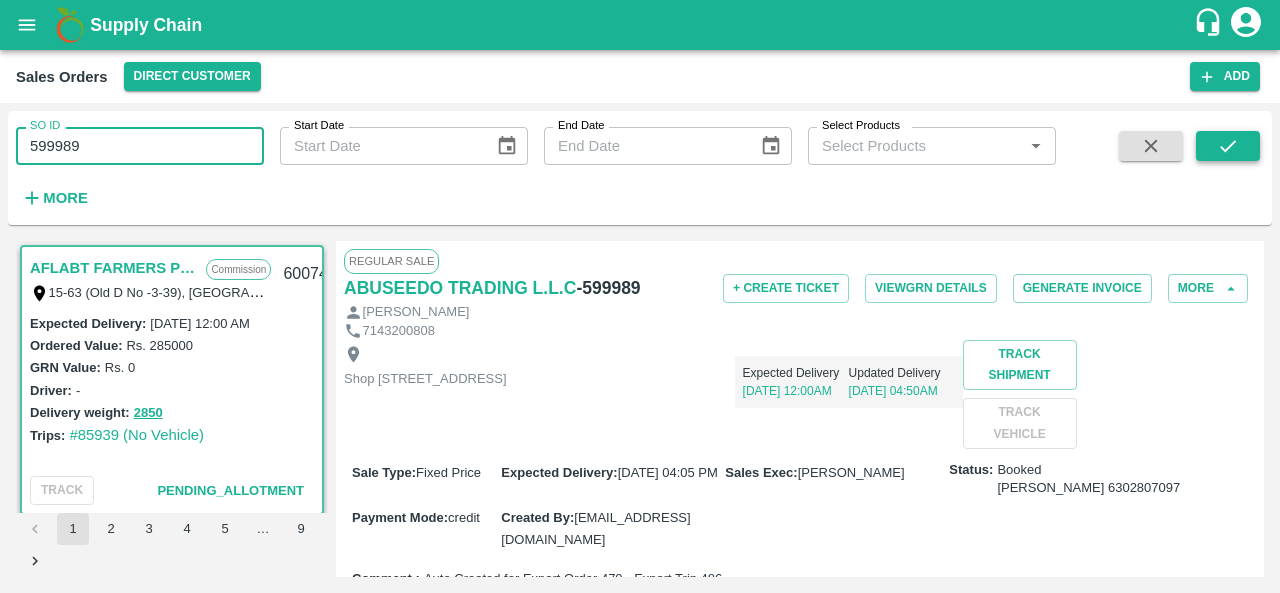 type on "599989" 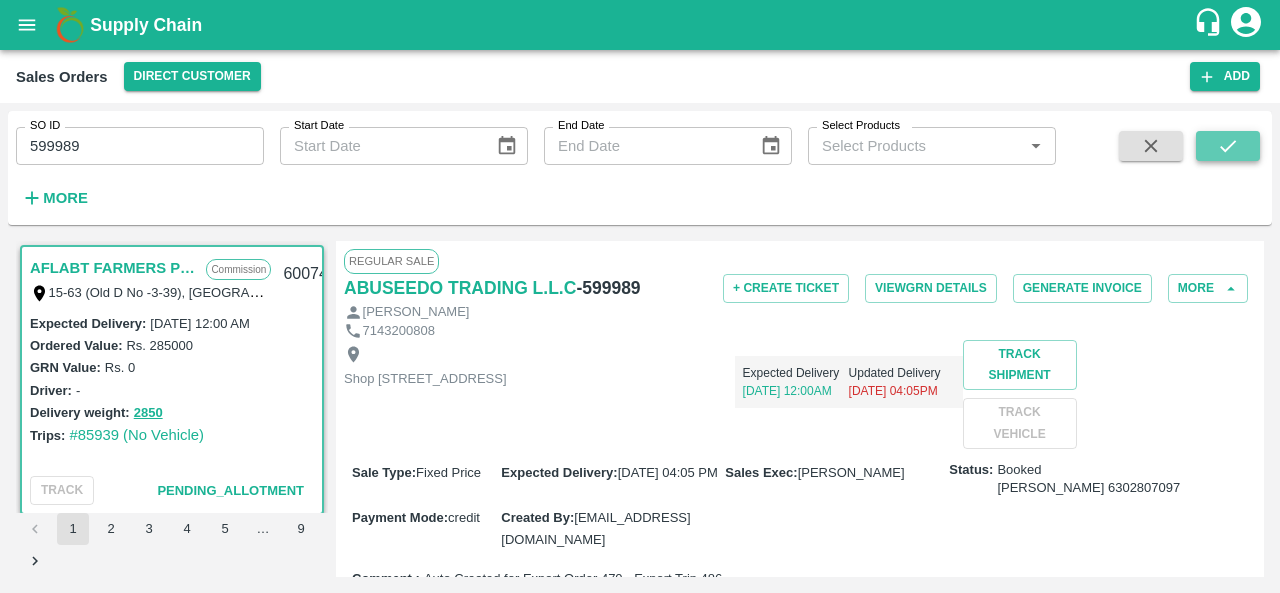 click 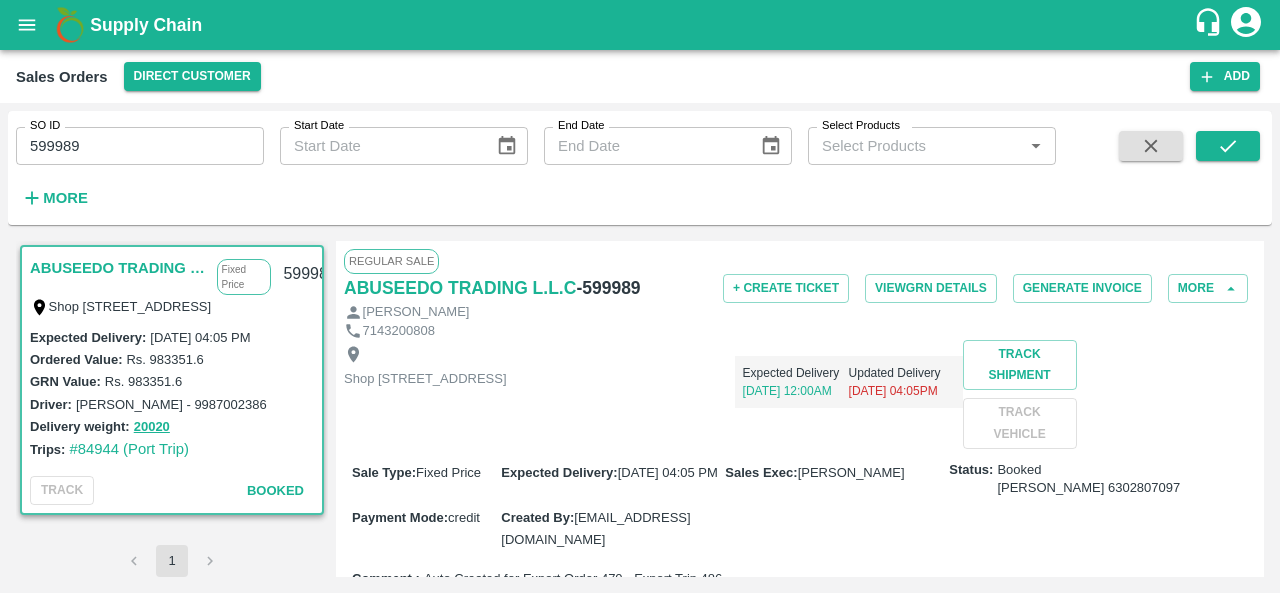 type 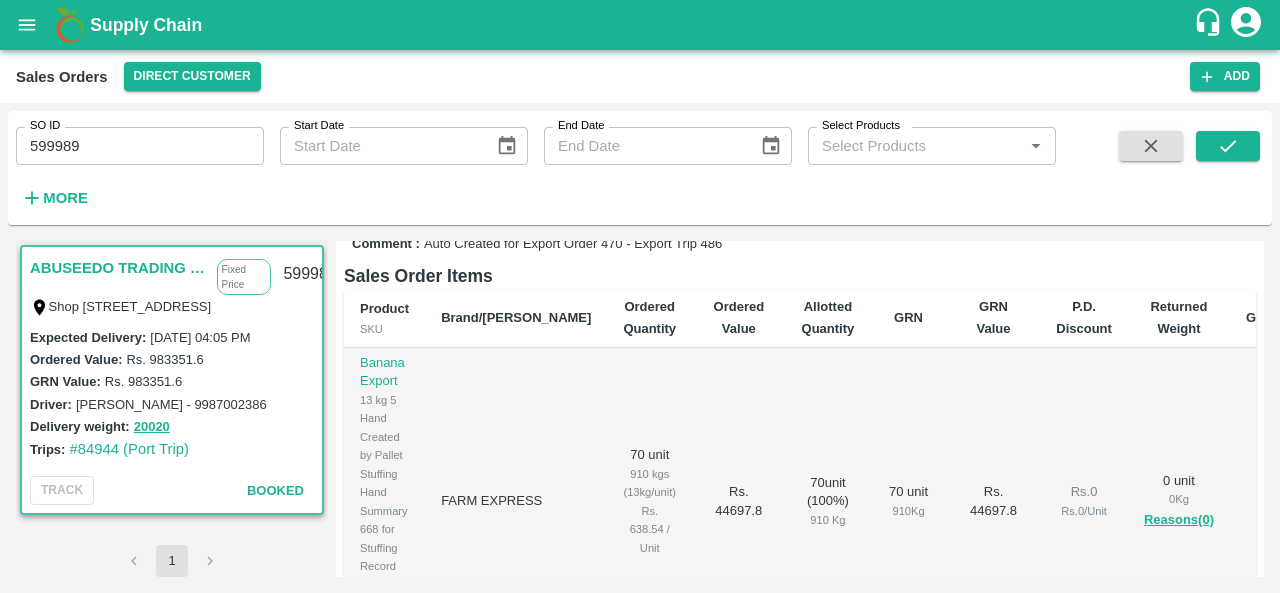 scroll, scrollTop: 352, scrollLeft: 0, axis: vertical 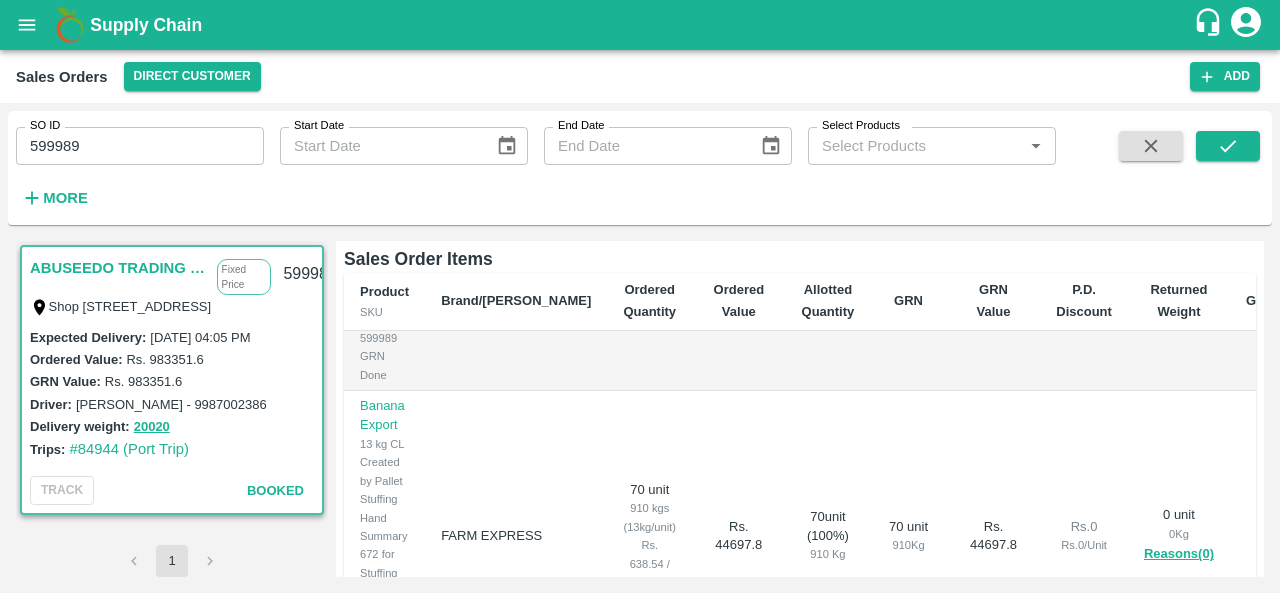 drag, startPoint x: 529, startPoint y: 265, endPoint x: 515, endPoint y: 311, distance: 48.08326 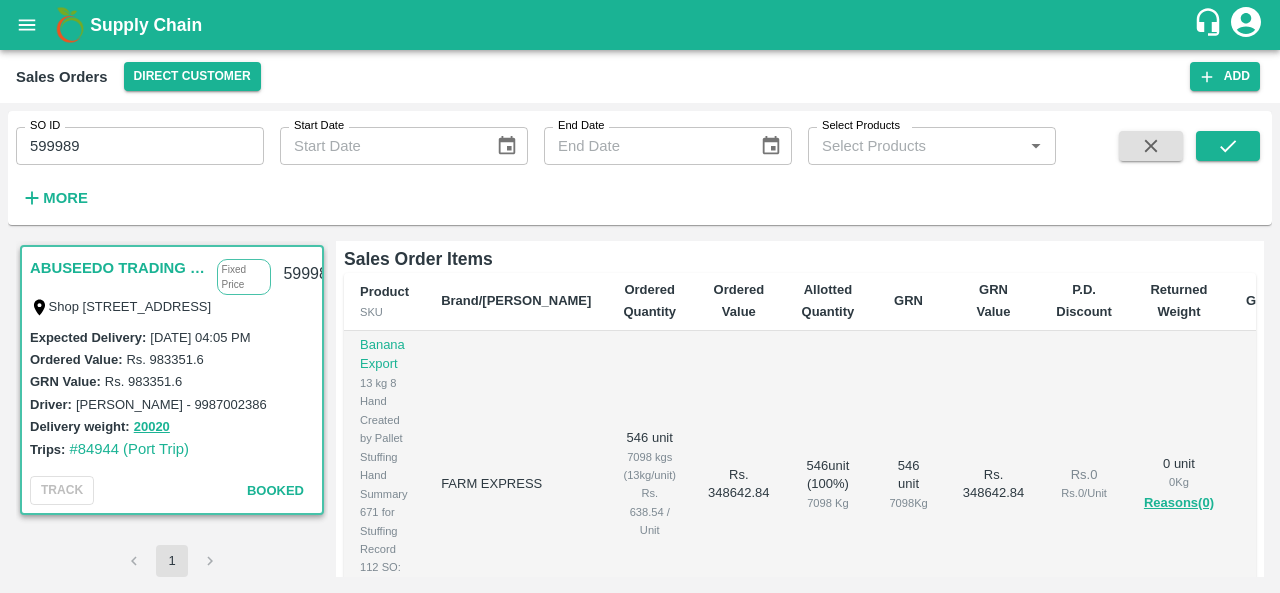 scroll, scrollTop: 931, scrollLeft: 0, axis: vertical 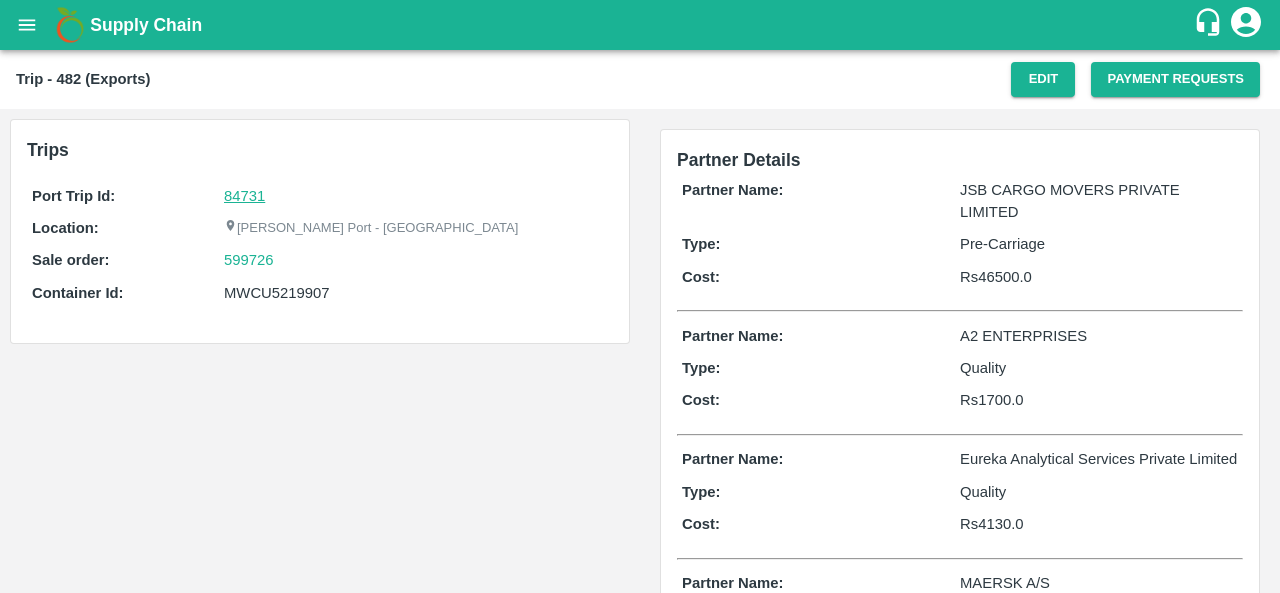 click on "84731" at bounding box center [244, 196] 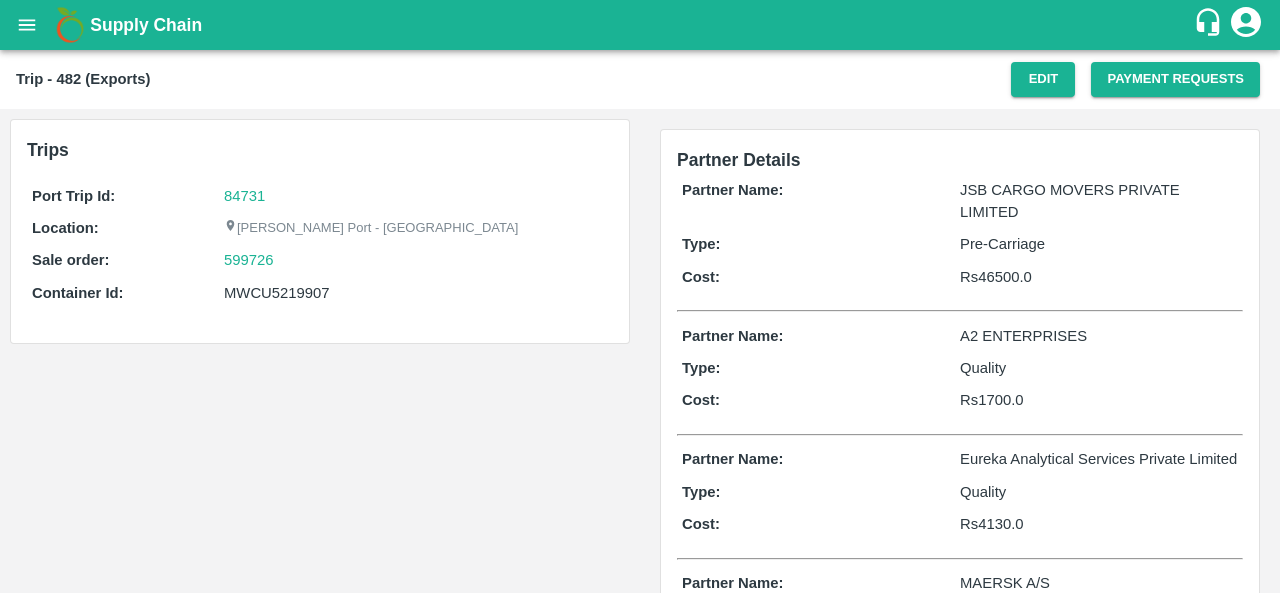 click on "599726" at bounding box center [416, 260] 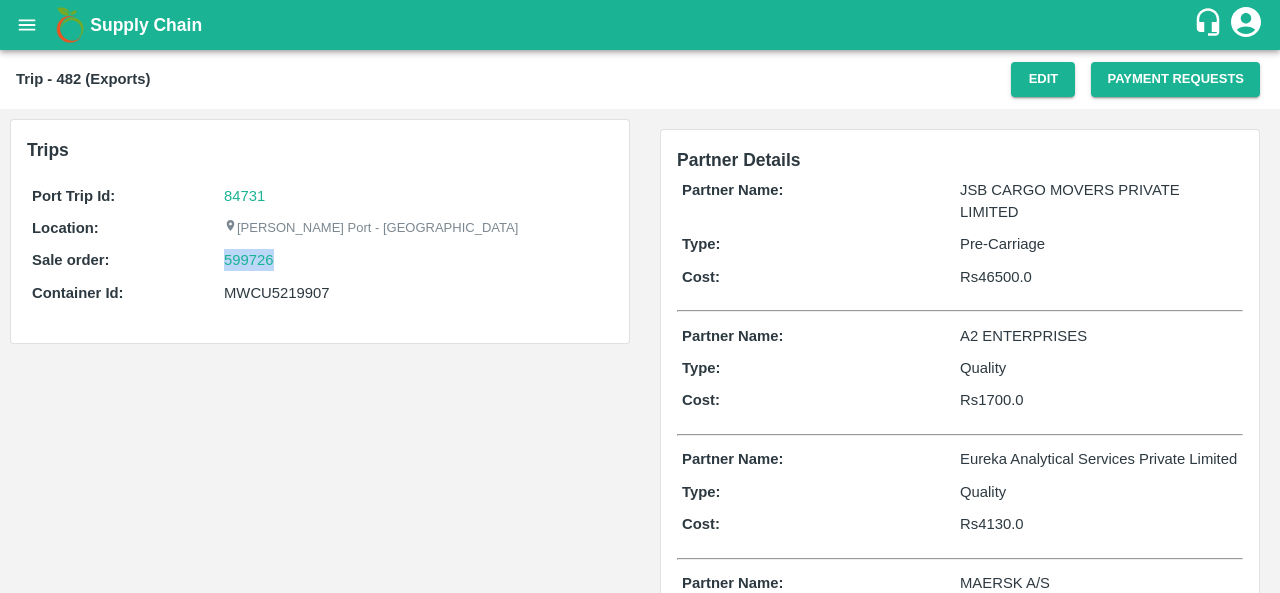 copy on "599726" 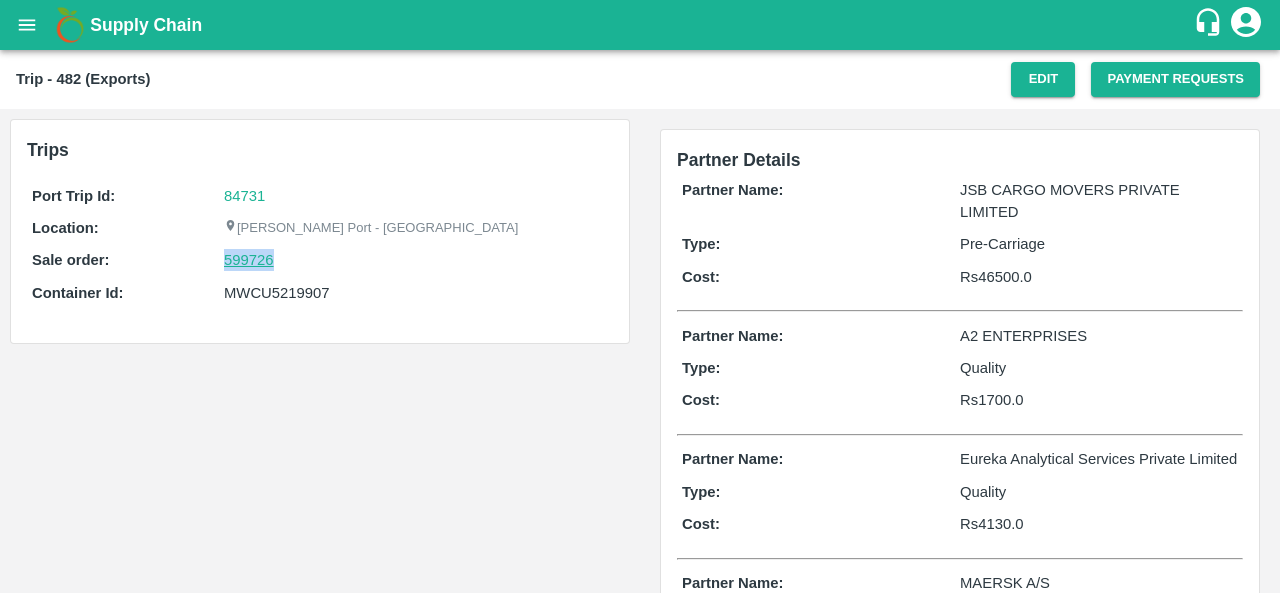 click on "599726" at bounding box center [249, 260] 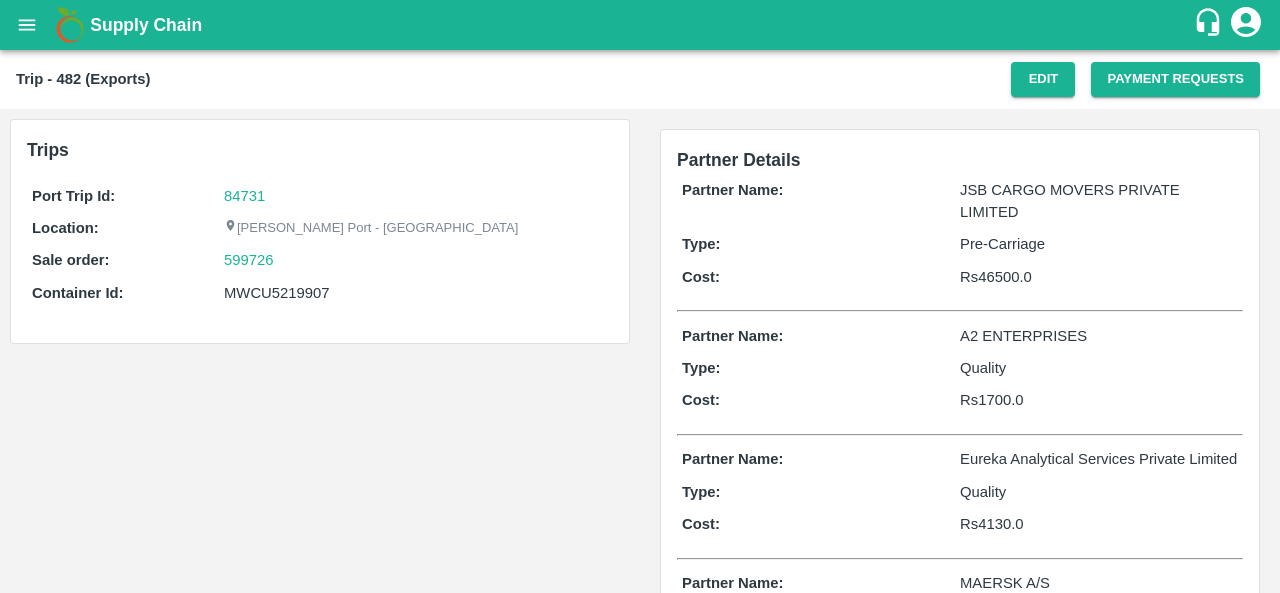 click on "MWCU5219907" at bounding box center [416, 293] 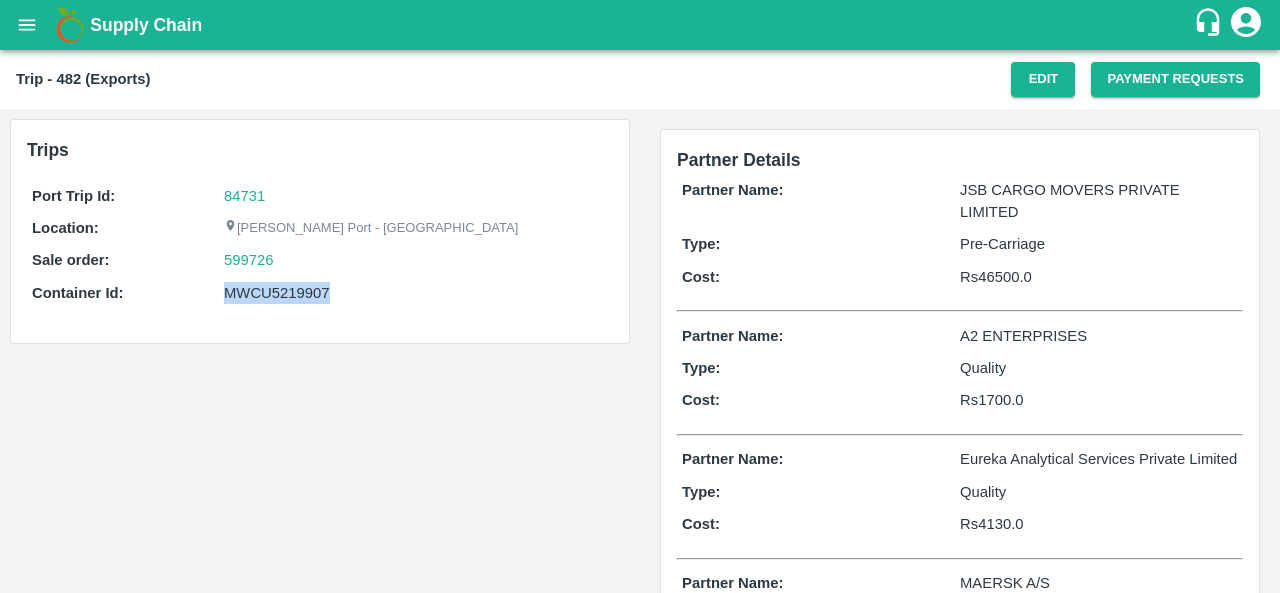 click on "MWCU5219907" at bounding box center (416, 293) 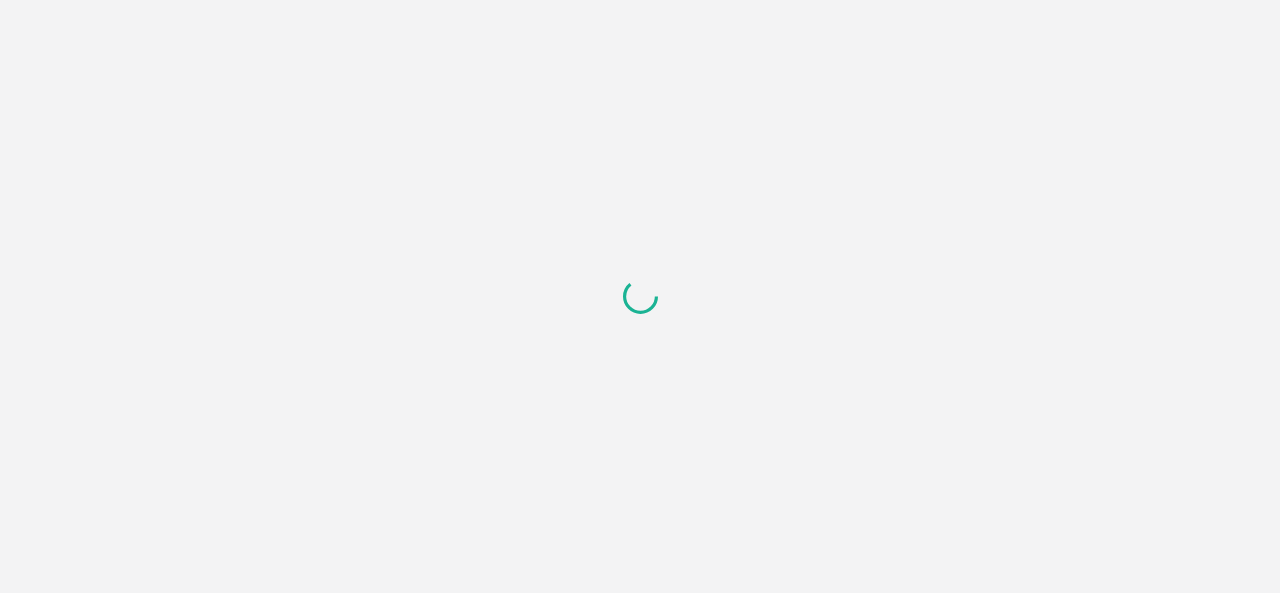 scroll, scrollTop: 0, scrollLeft: 0, axis: both 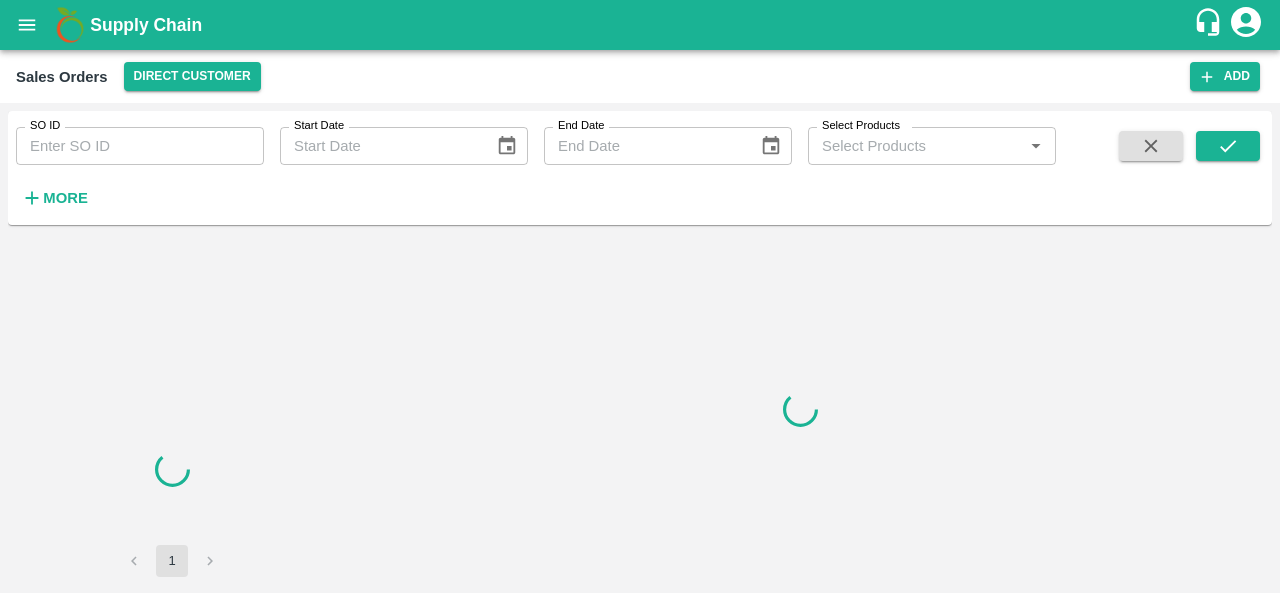 click on "SO ID" at bounding box center (140, 146) 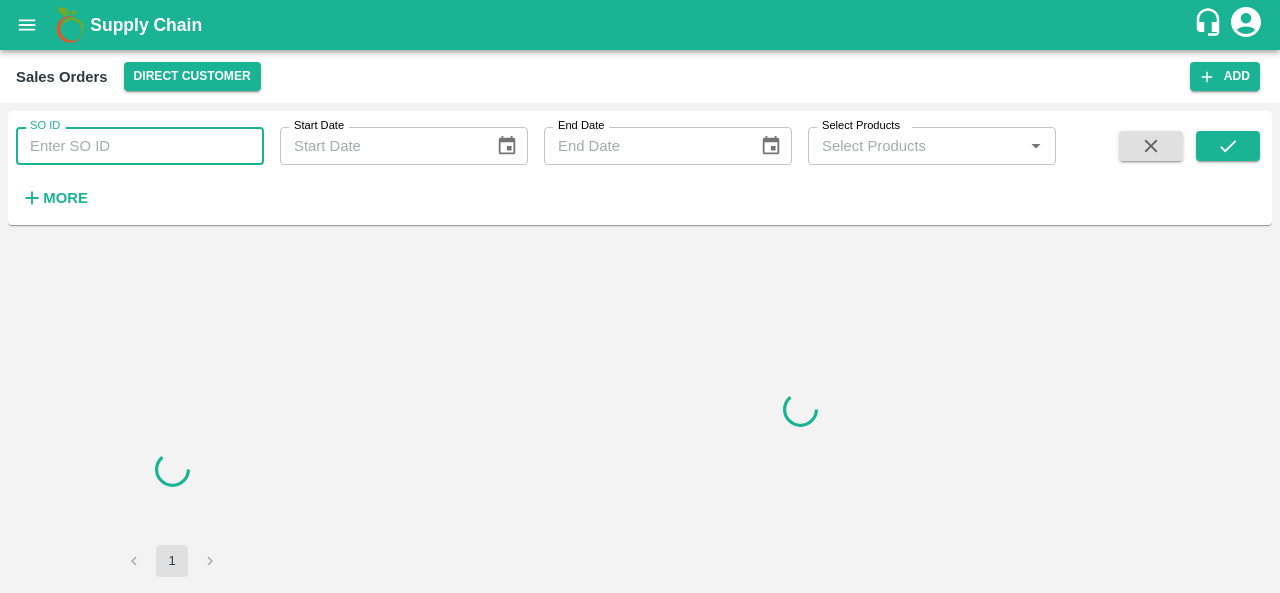 click on "SO ID" at bounding box center [140, 146] 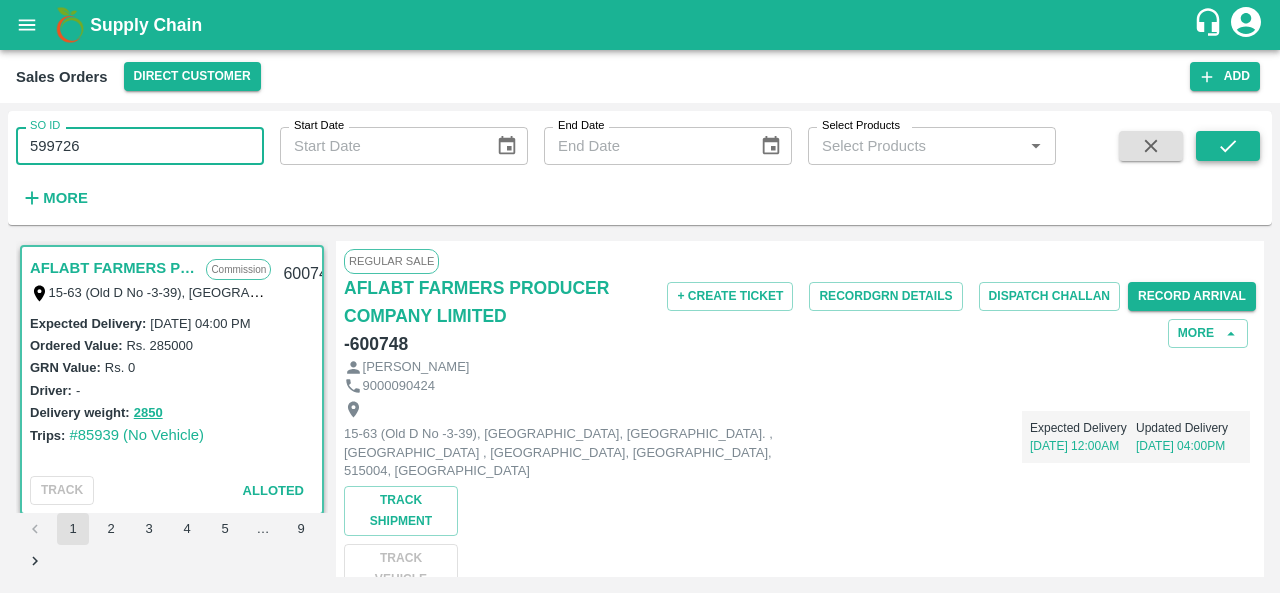 type on "599726" 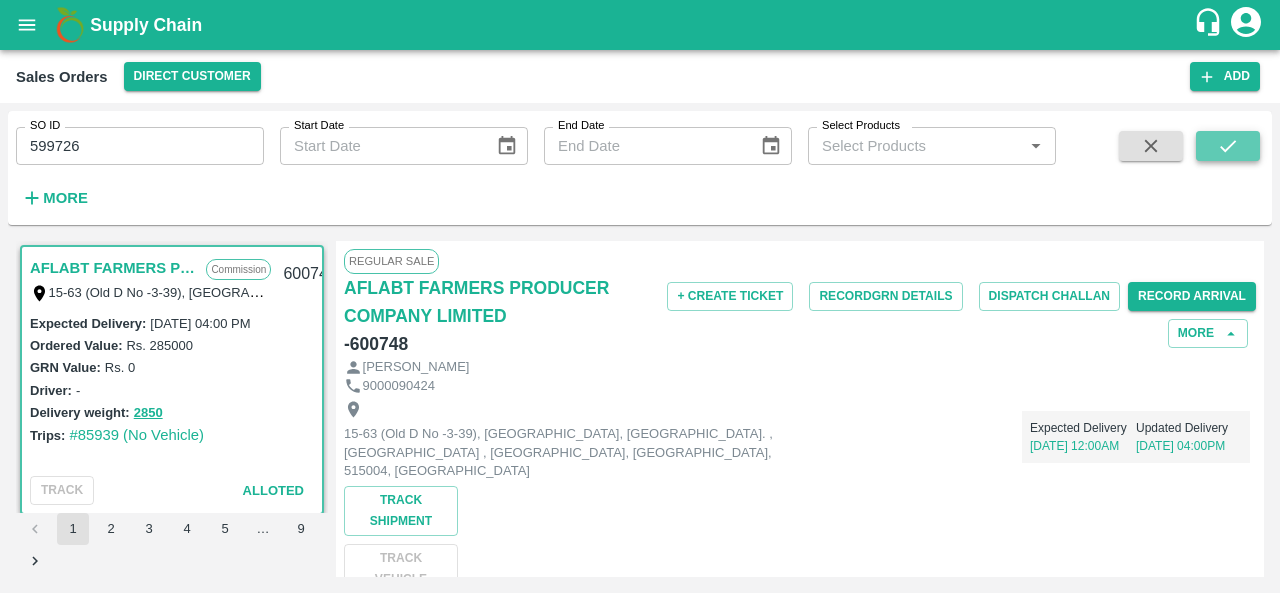 click 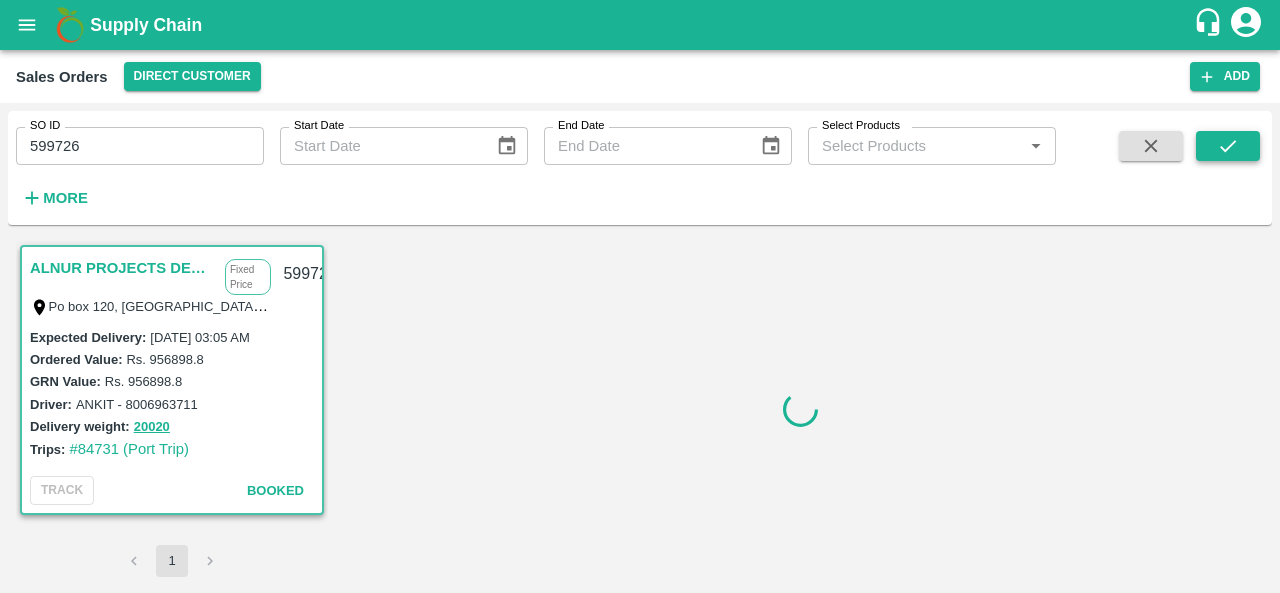 type 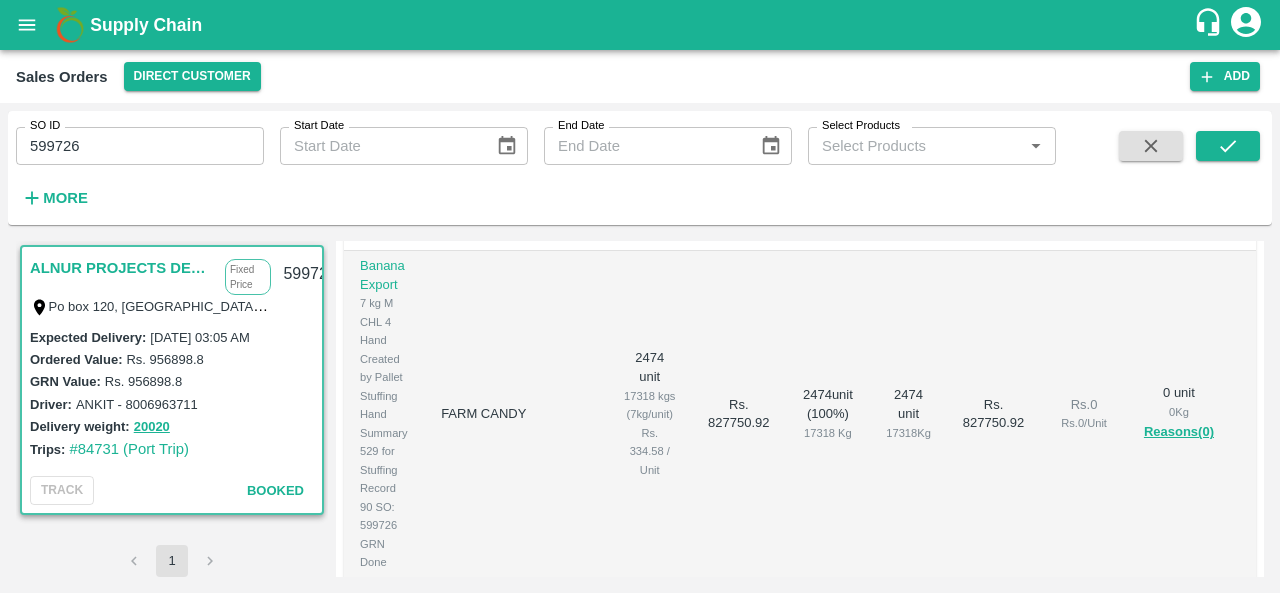 scroll, scrollTop: 550, scrollLeft: 0, axis: vertical 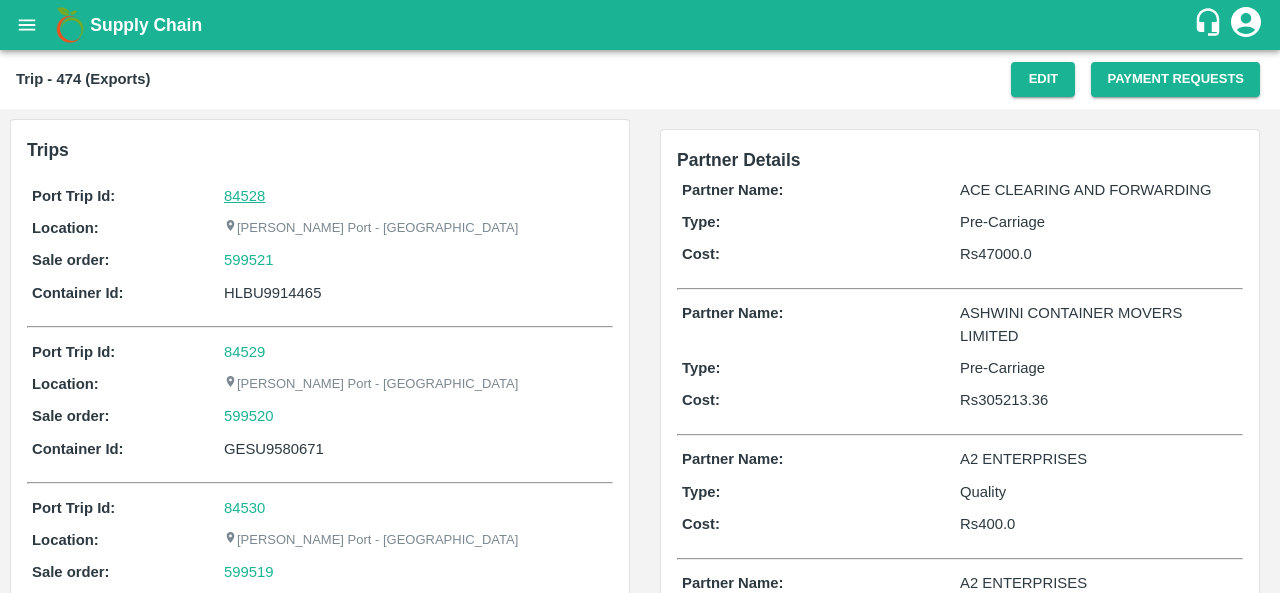 click on "84528" at bounding box center [244, 196] 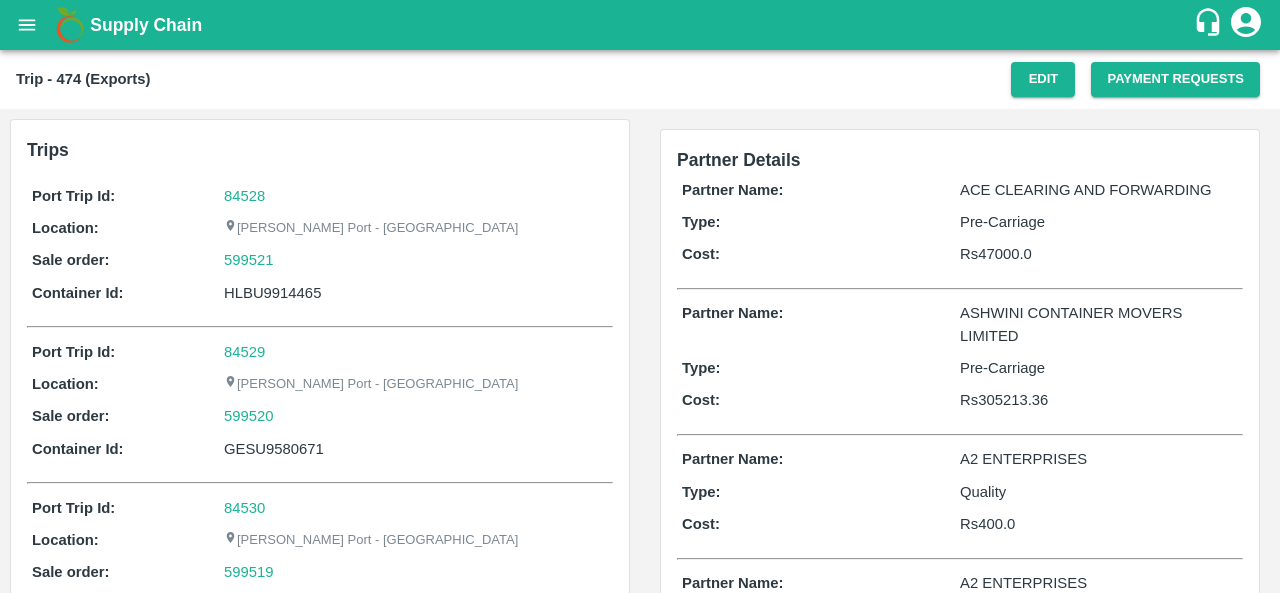 click on "599521" at bounding box center [416, 260] 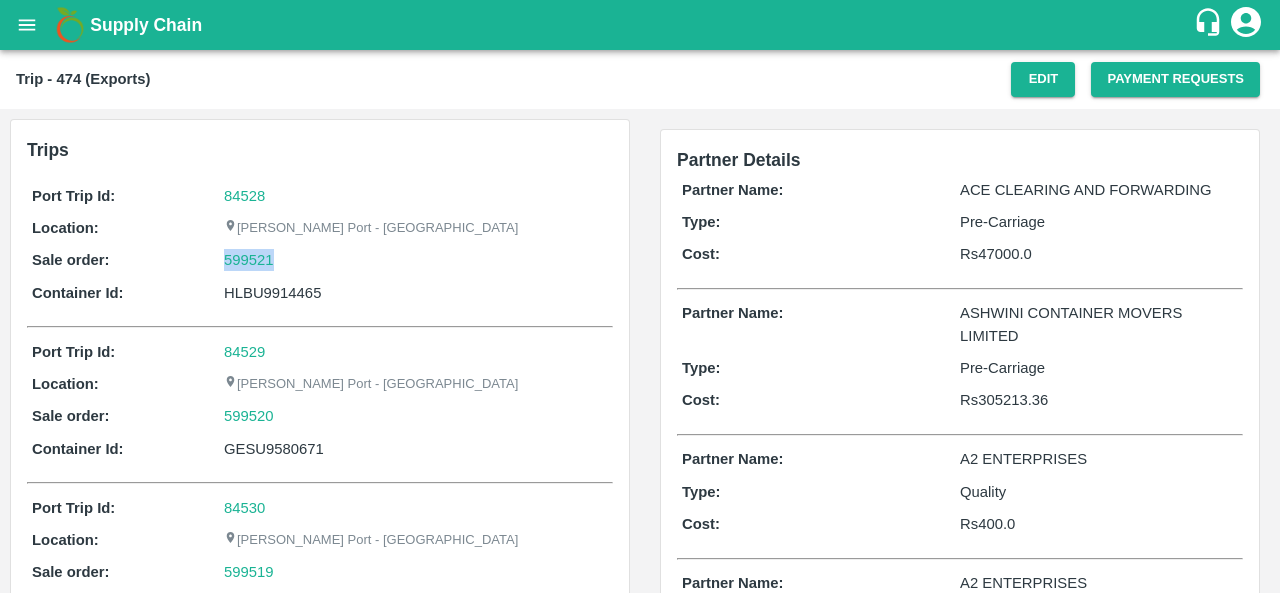 copy on "599521" 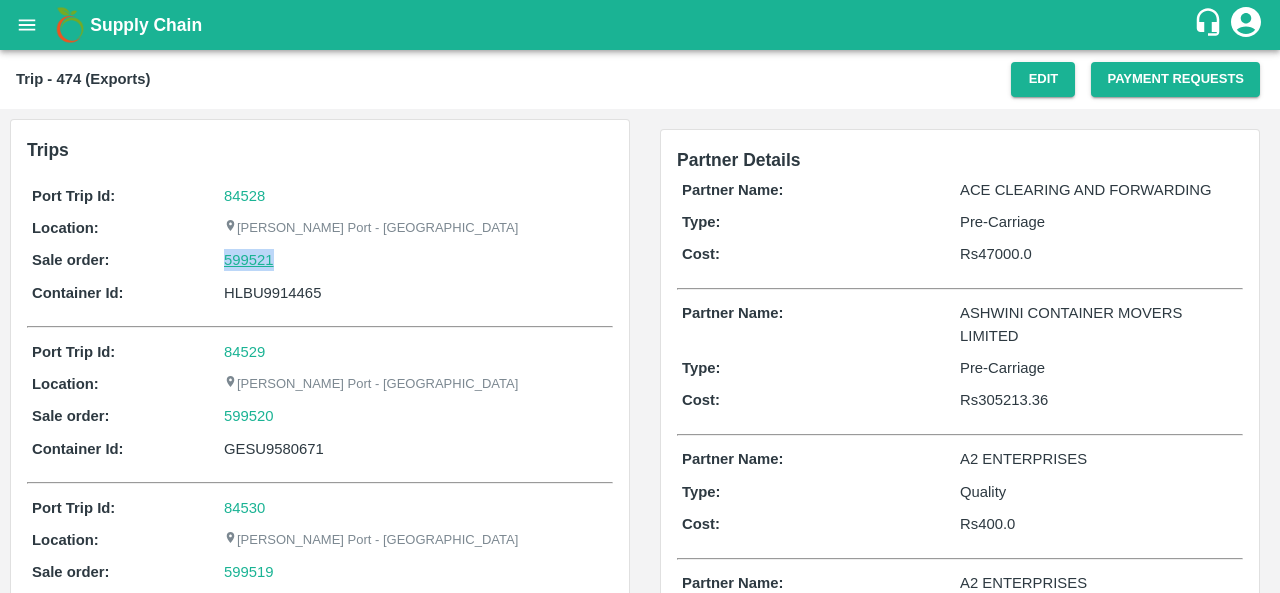 click on "599521" at bounding box center [249, 260] 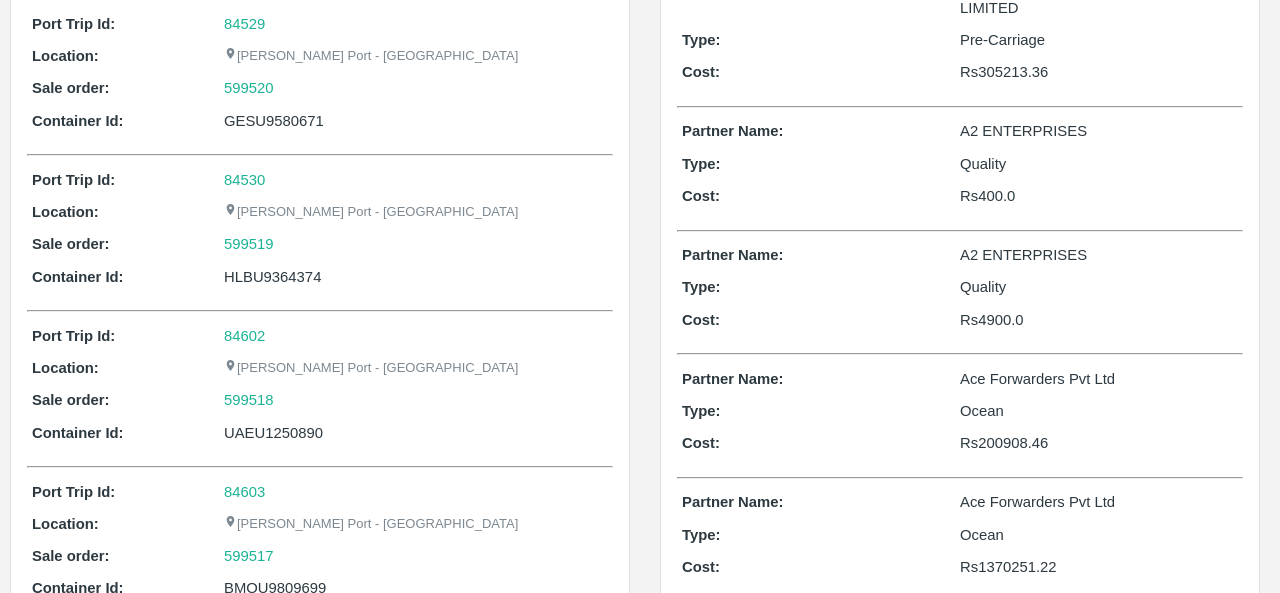 scroll, scrollTop: 772, scrollLeft: 0, axis: vertical 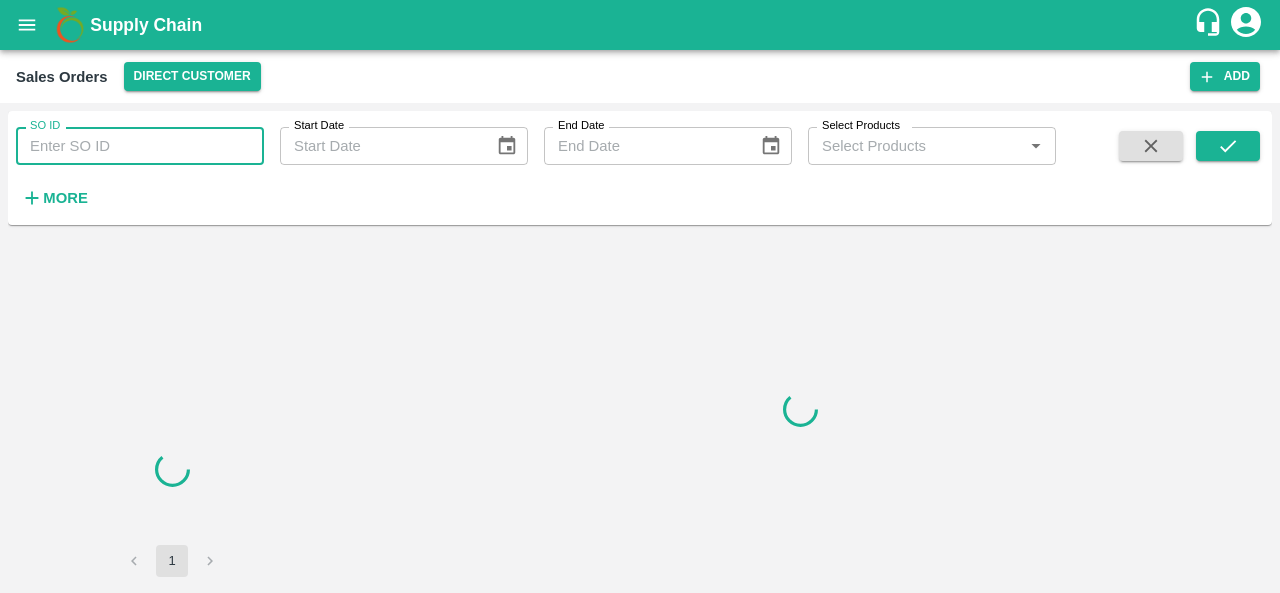 click on "SO ID" at bounding box center (140, 146) 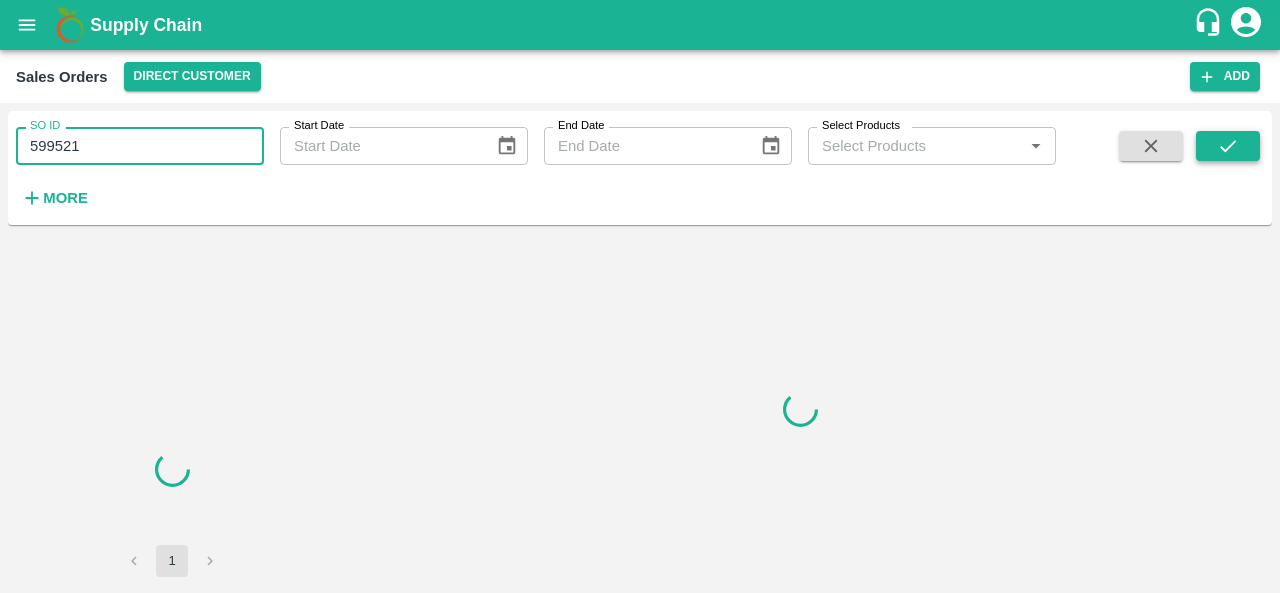 type on "599521" 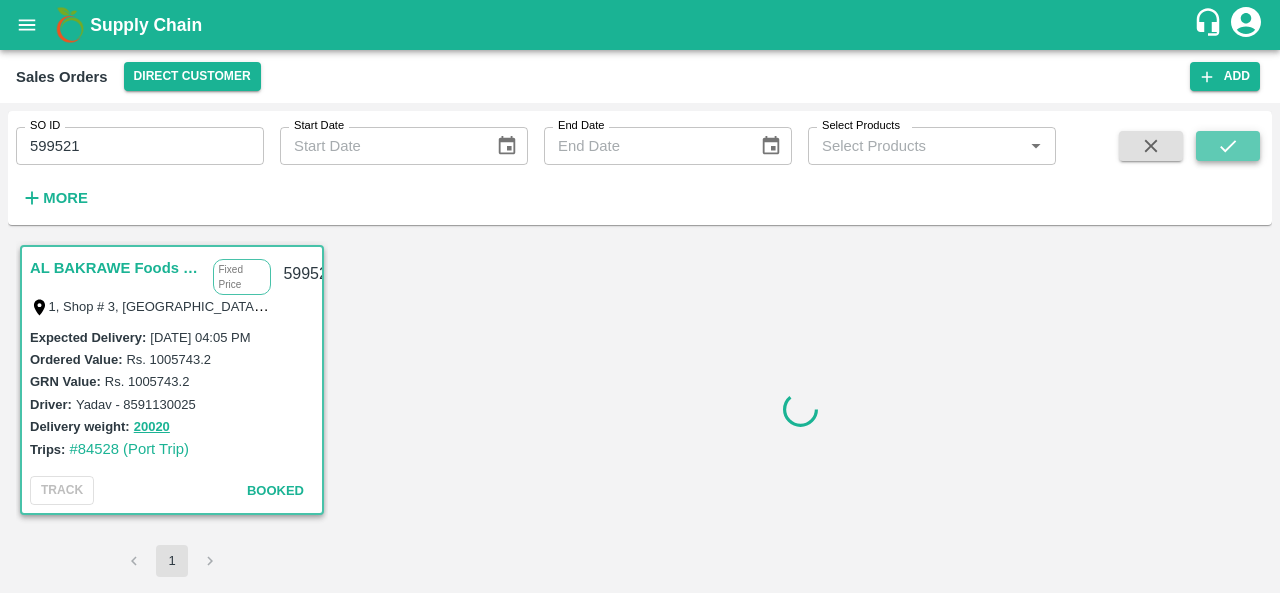 click 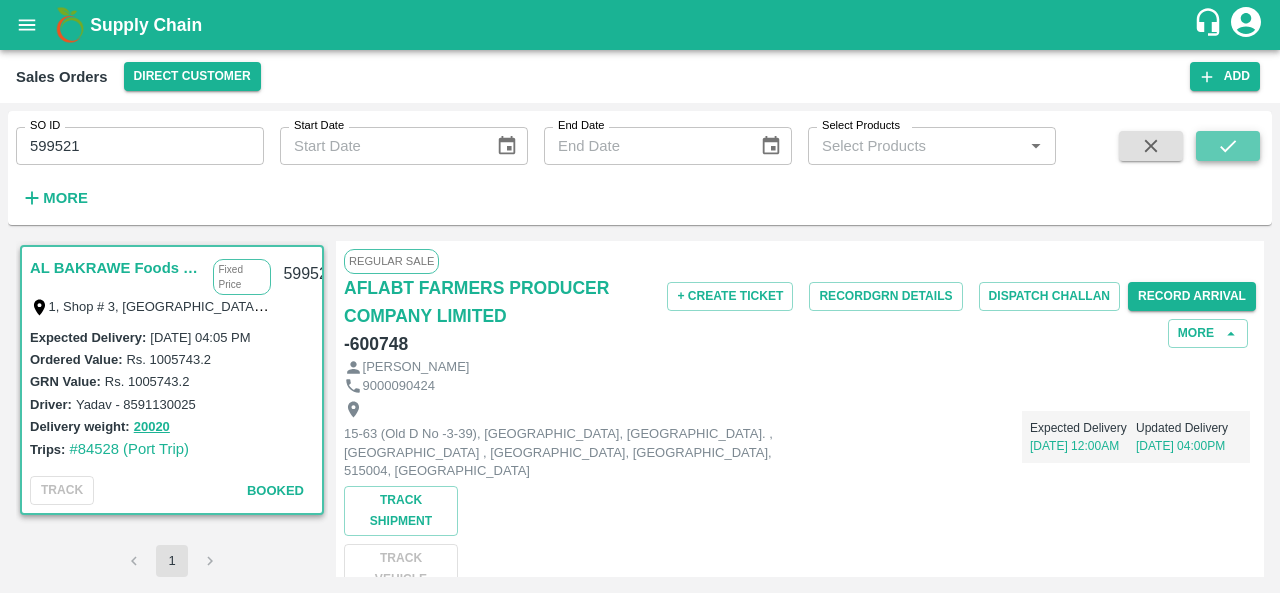 click 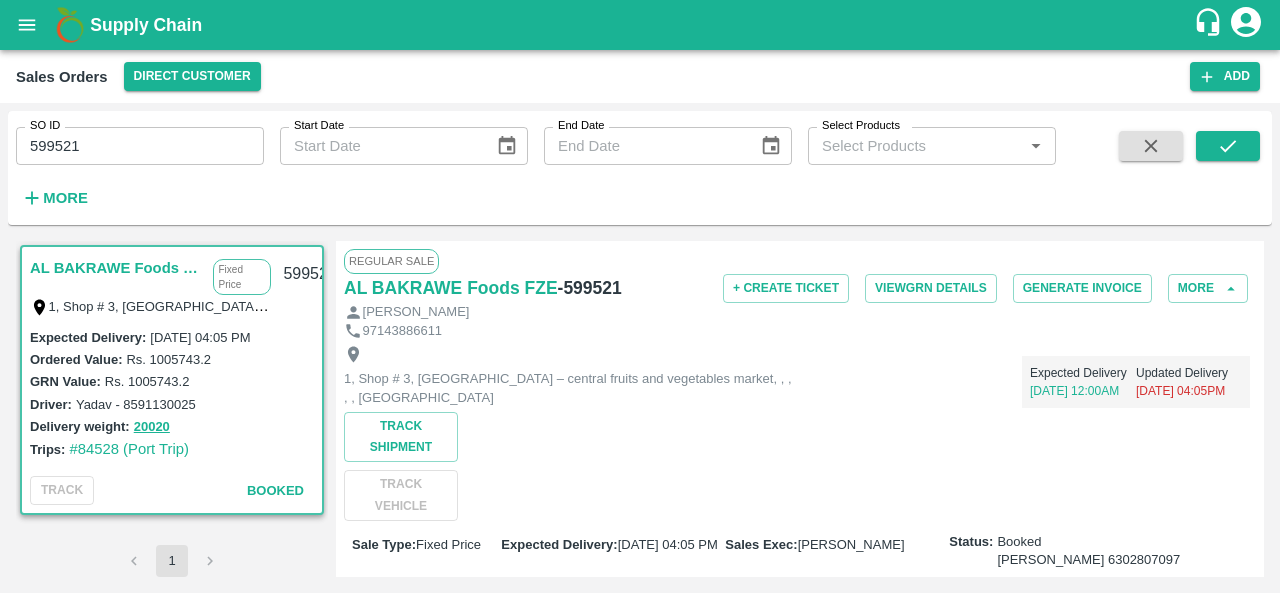 type 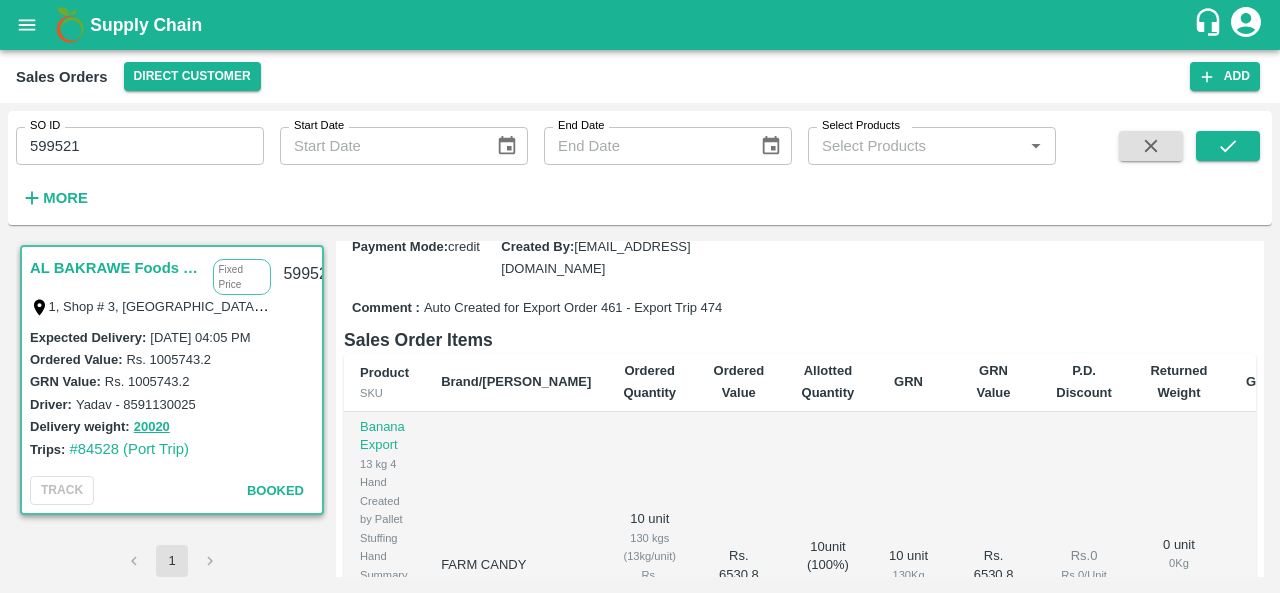 scroll, scrollTop: 344, scrollLeft: 0, axis: vertical 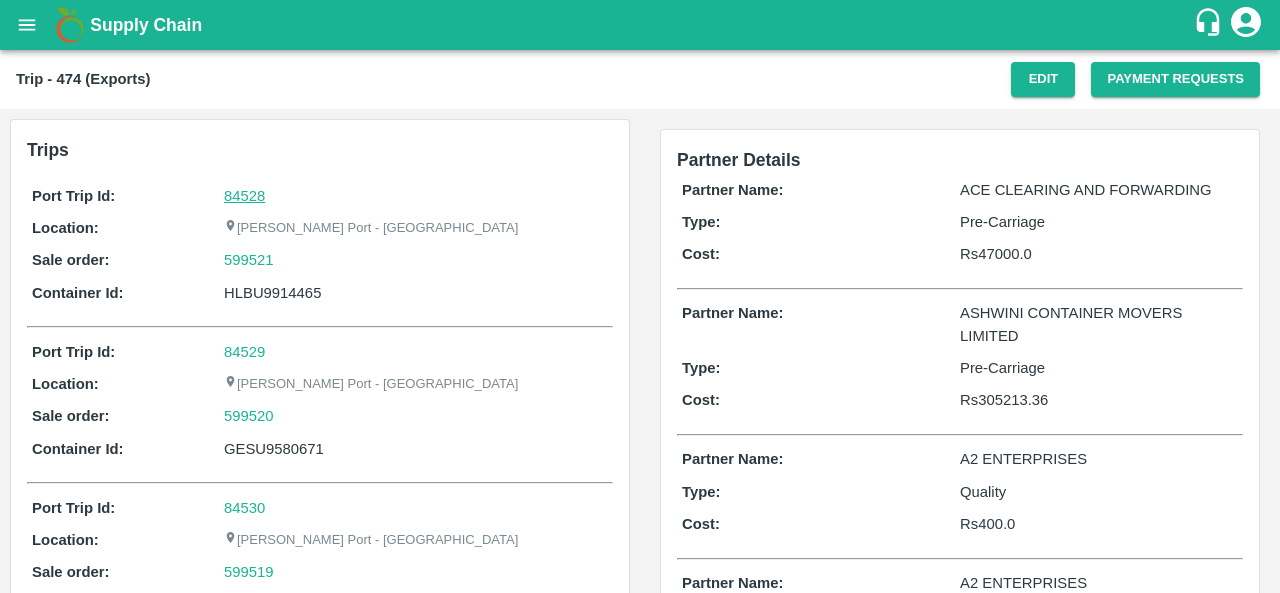 click on "84528" at bounding box center (244, 196) 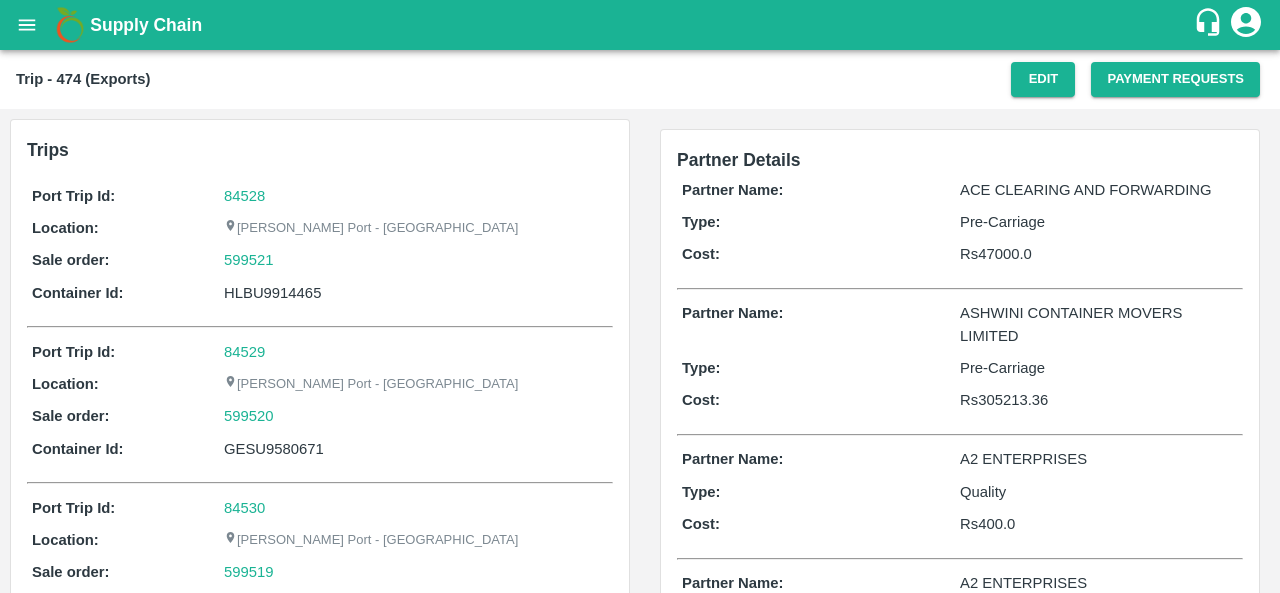 click on "599521" at bounding box center (416, 260) 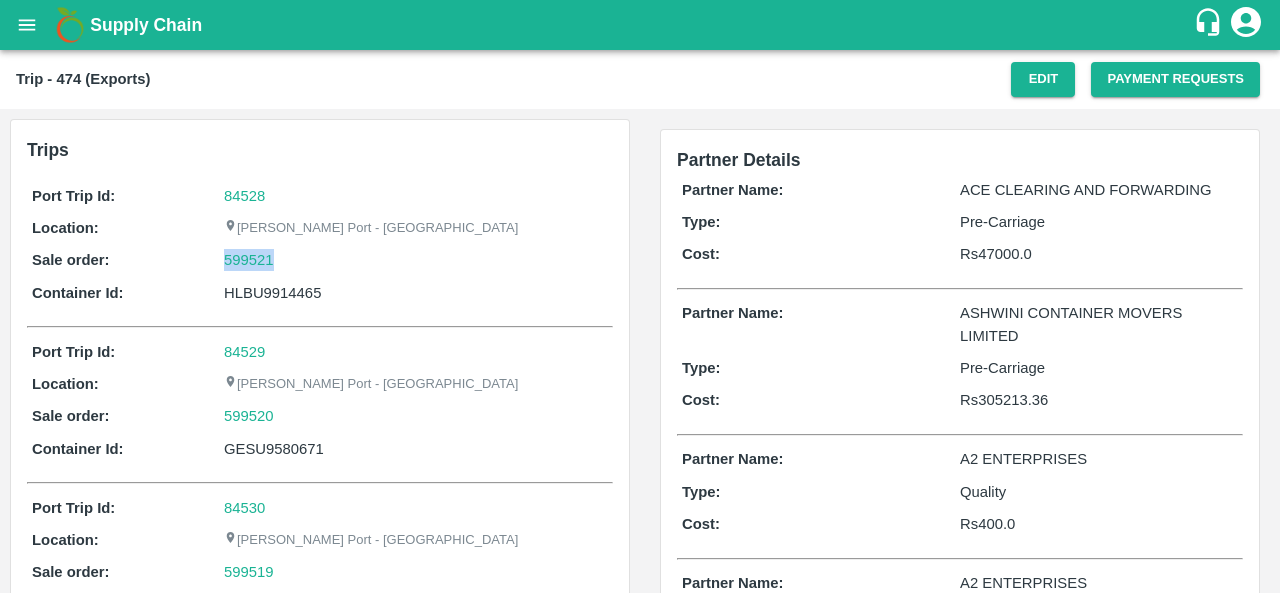 copy on "599521" 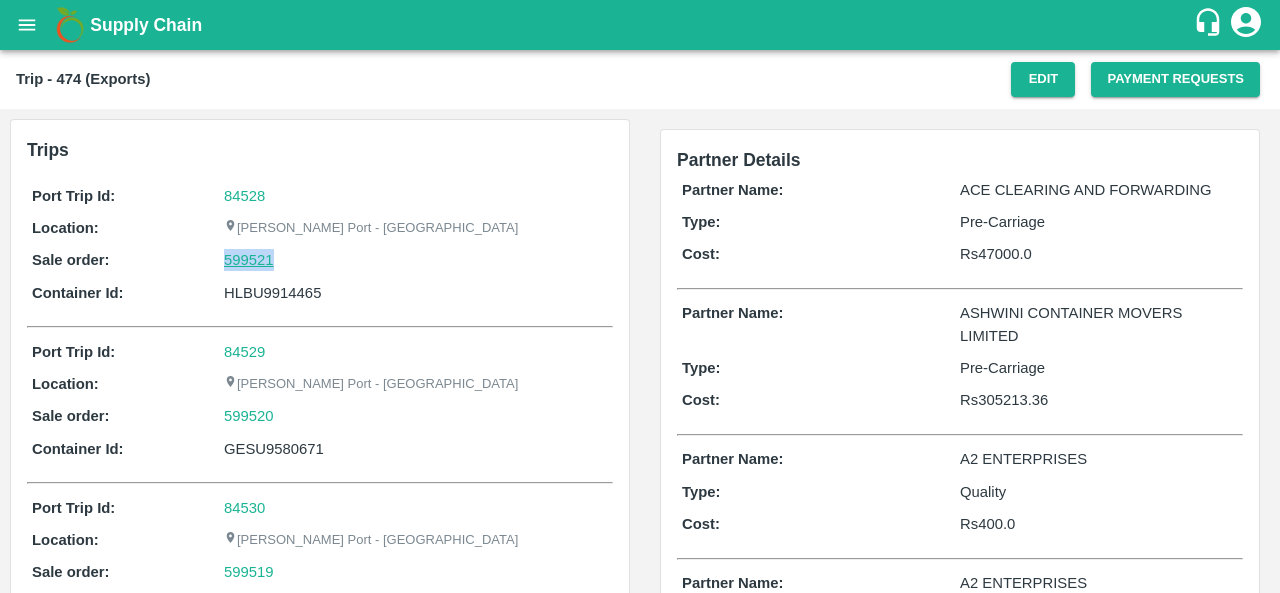 click on "599521" at bounding box center [249, 260] 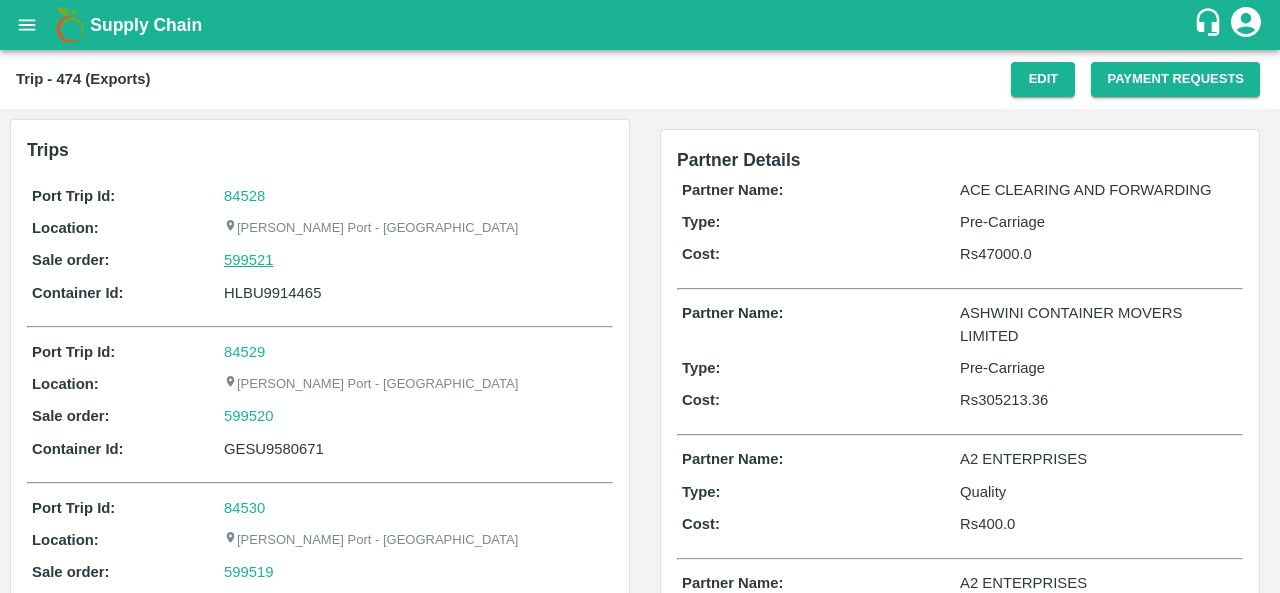 scroll, scrollTop: 847, scrollLeft: 0, axis: vertical 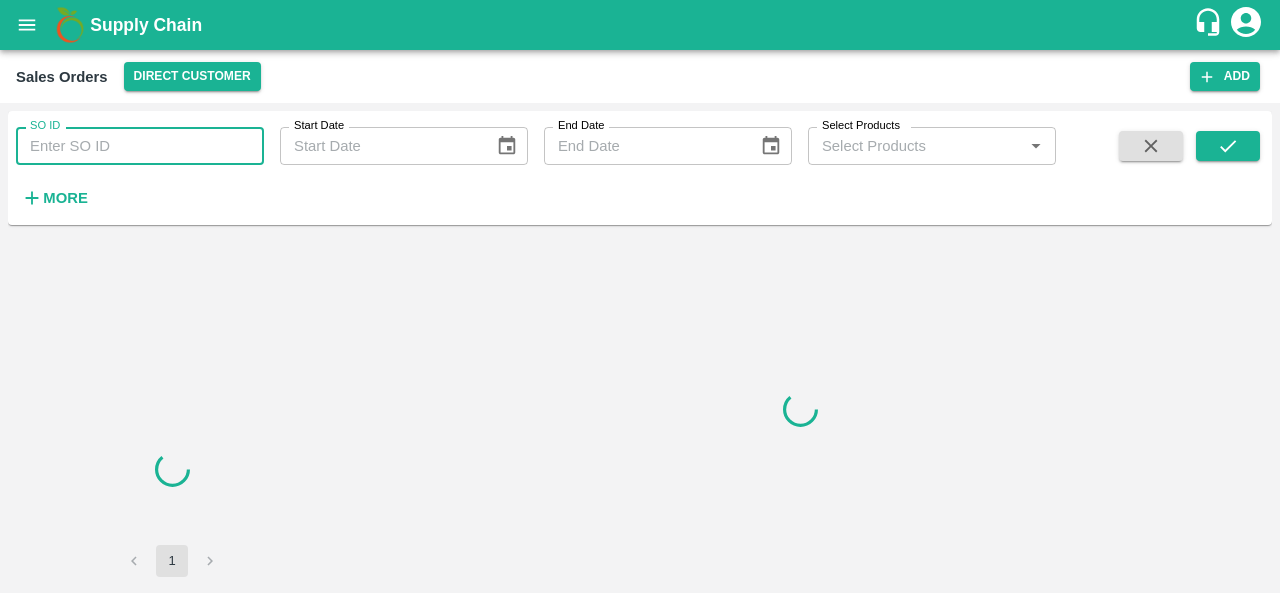 click on "SO ID" at bounding box center [140, 146] 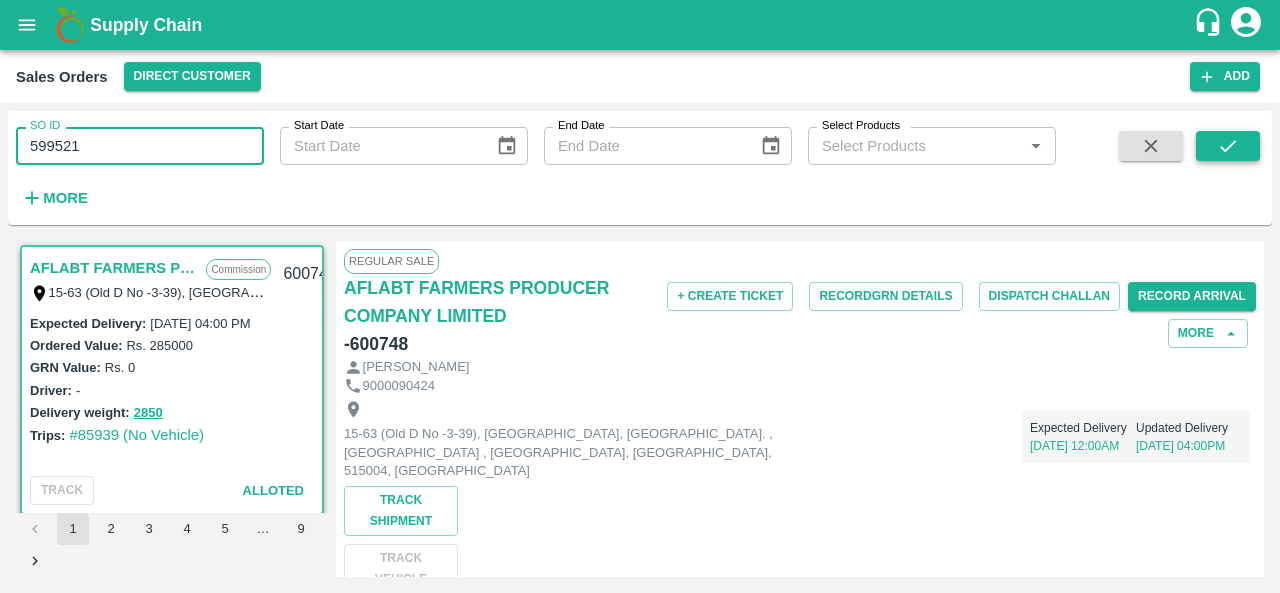 type on "599521" 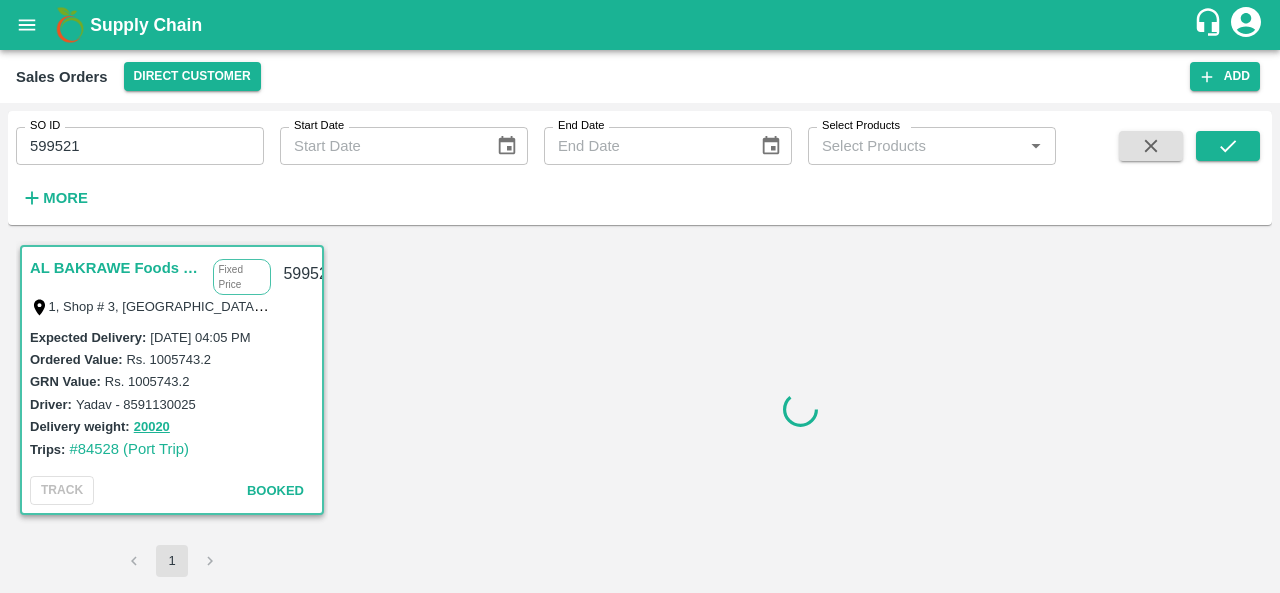 type 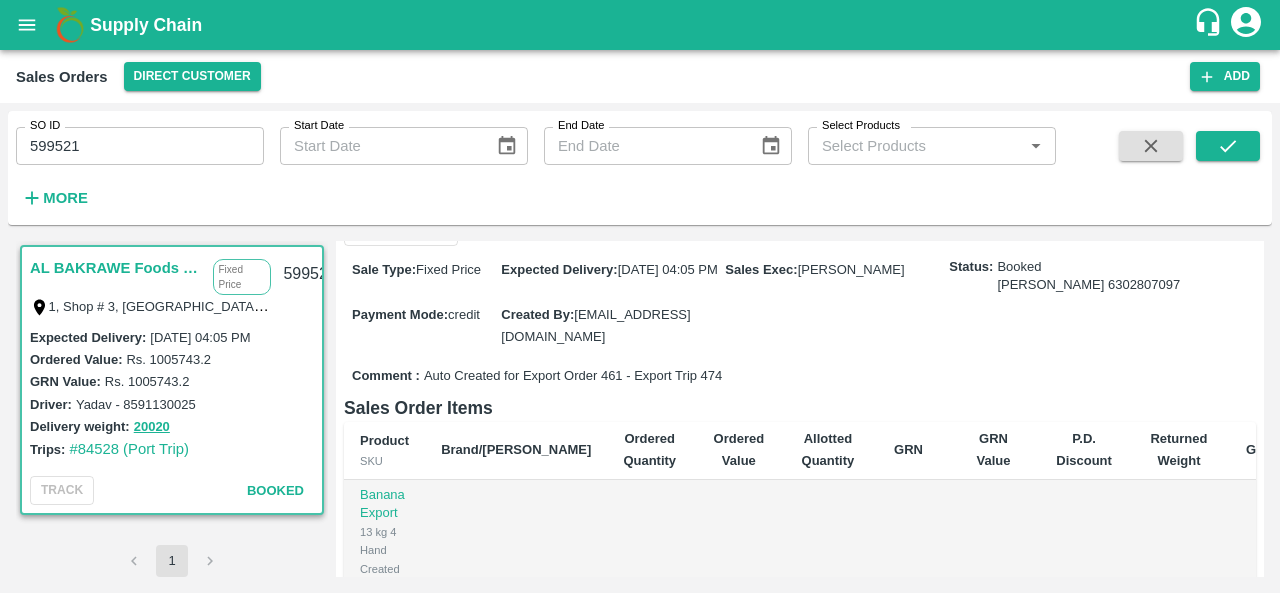scroll, scrollTop: 427, scrollLeft: 0, axis: vertical 